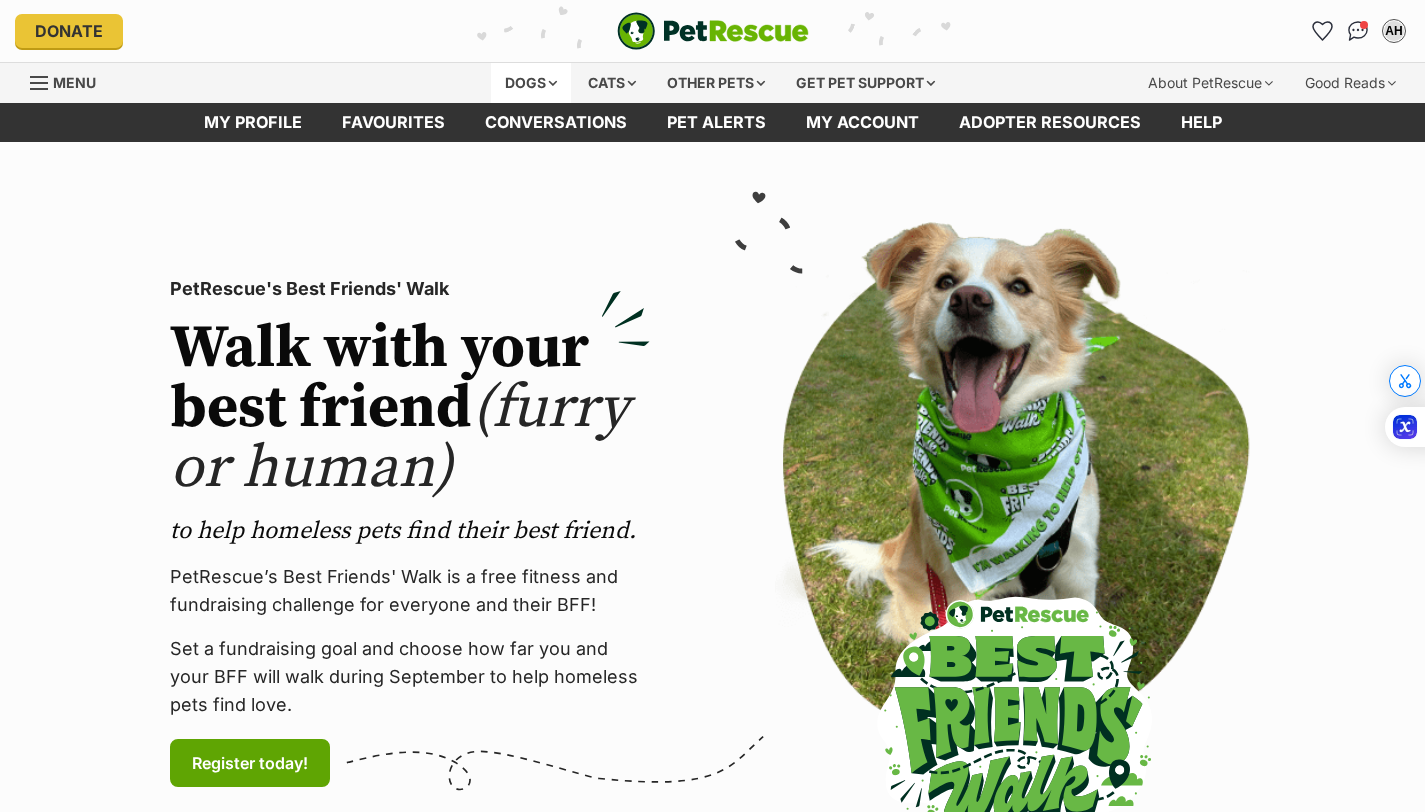 scroll, scrollTop: 0, scrollLeft: 0, axis: both 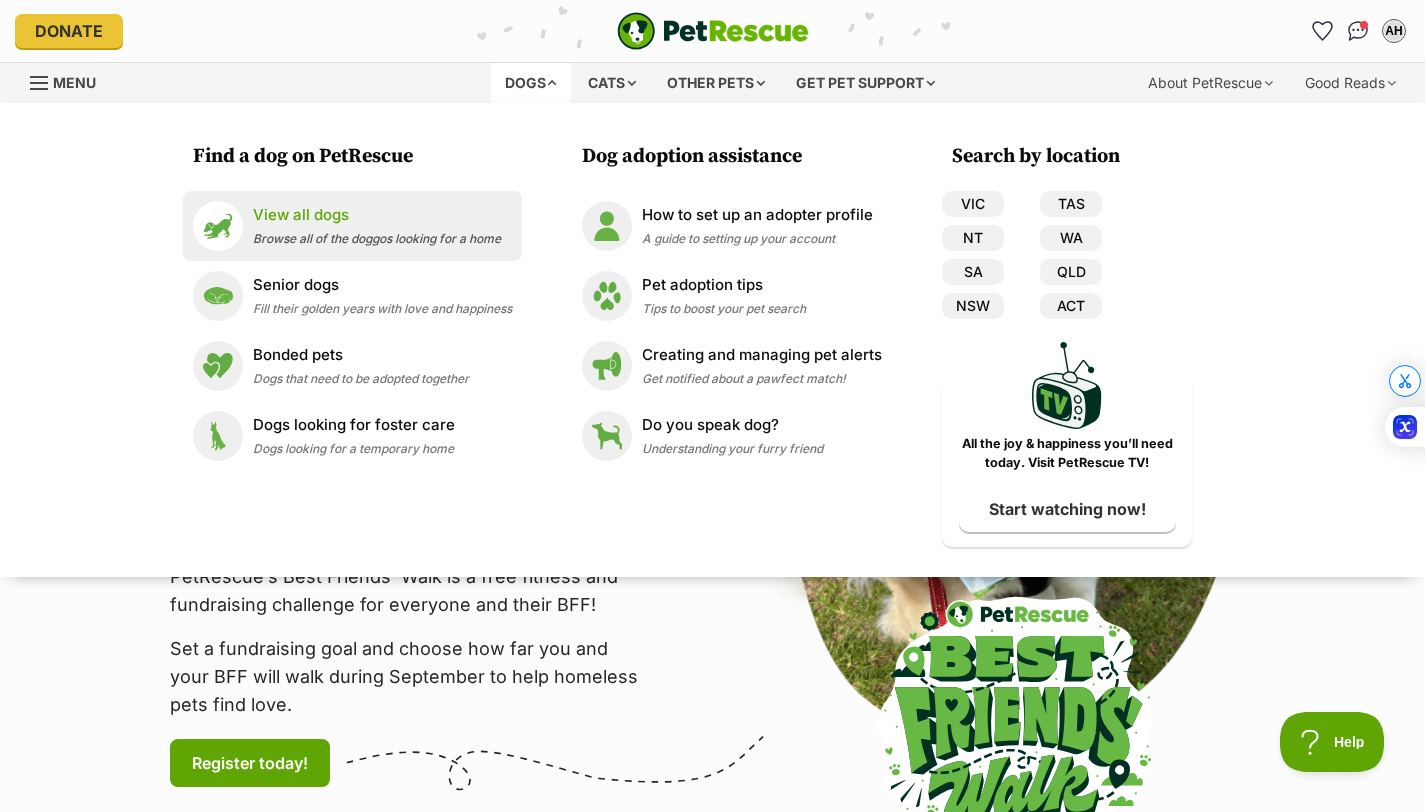 click on "View all dogs
Browse all of the doggos looking for a home" at bounding box center (377, 225) 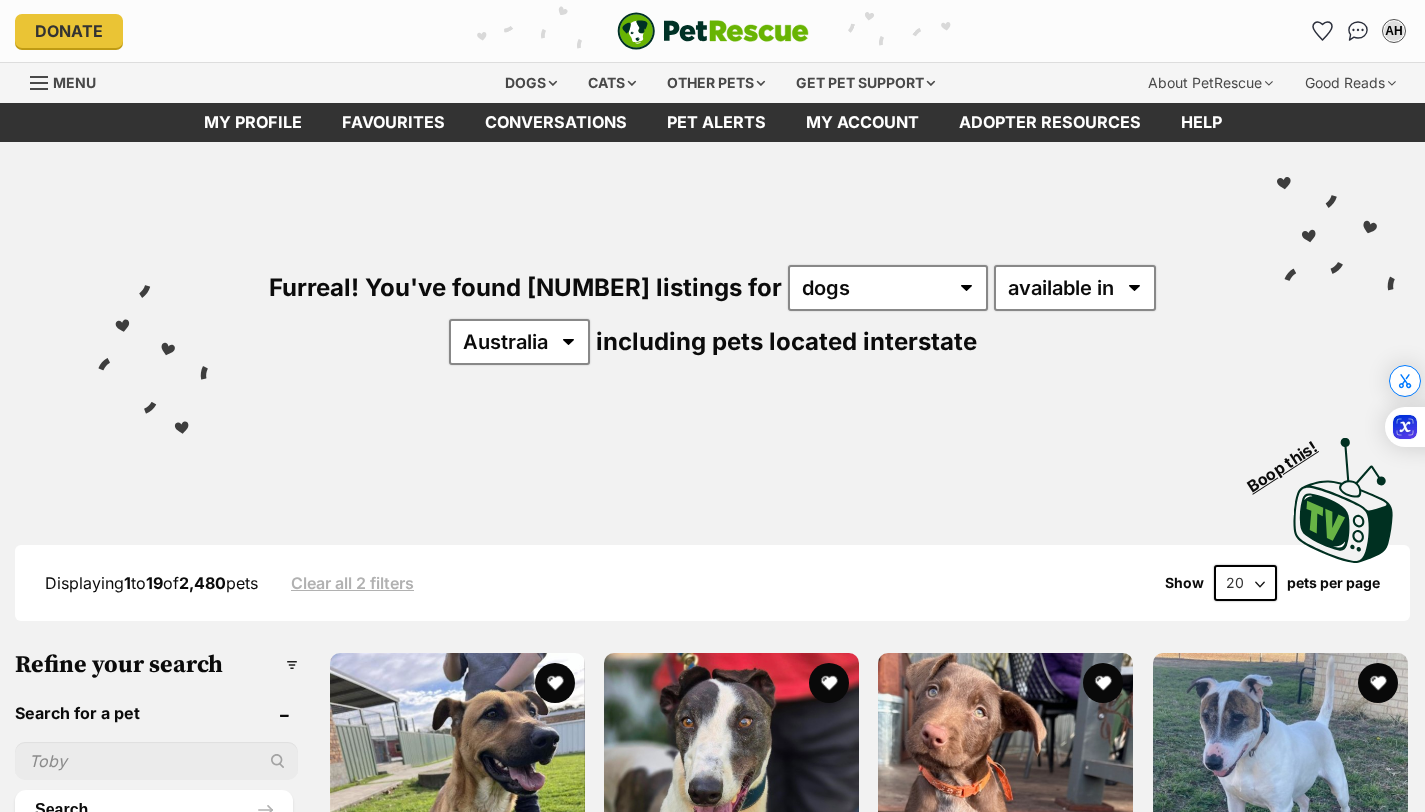 scroll, scrollTop: 0, scrollLeft: 0, axis: both 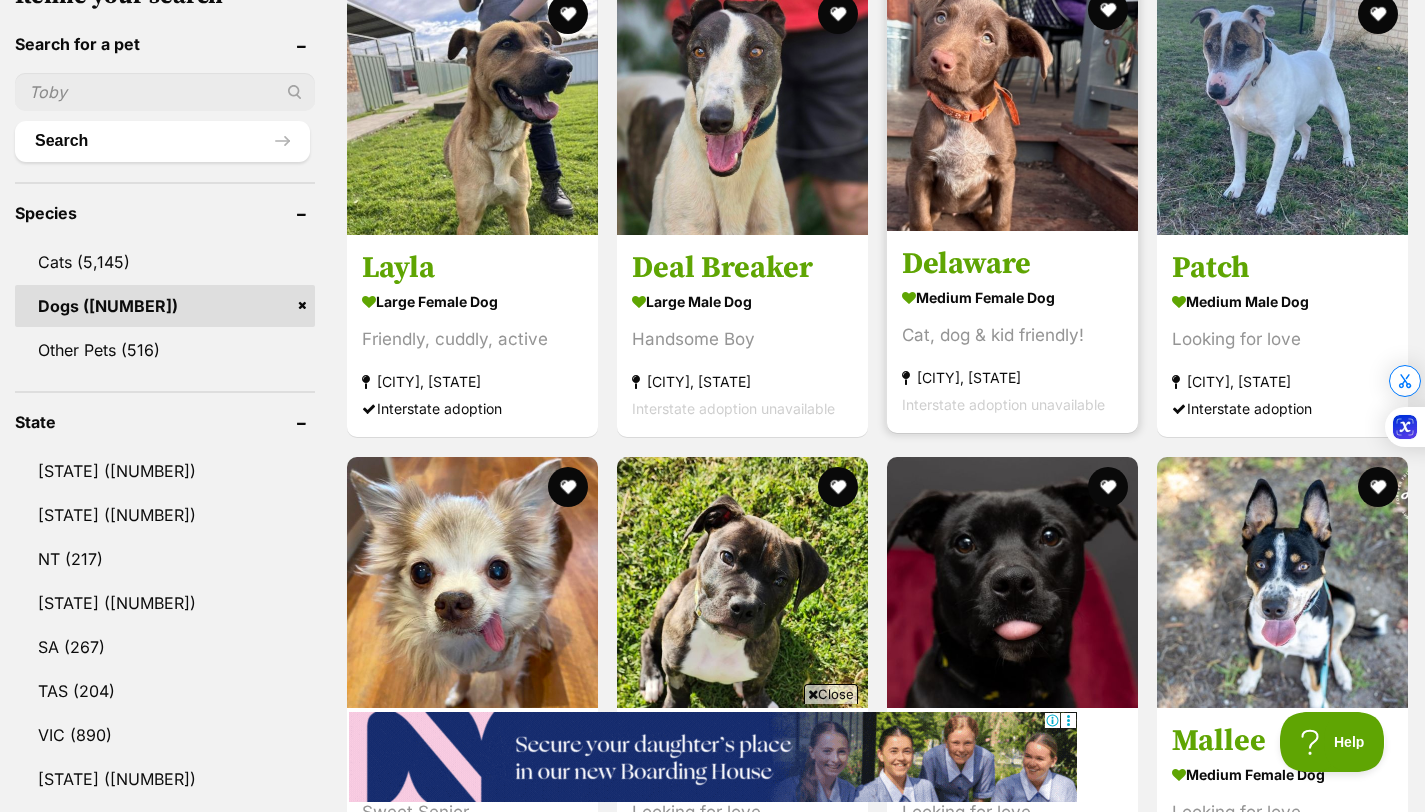 click on "Delaware" at bounding box center [1012, 265] 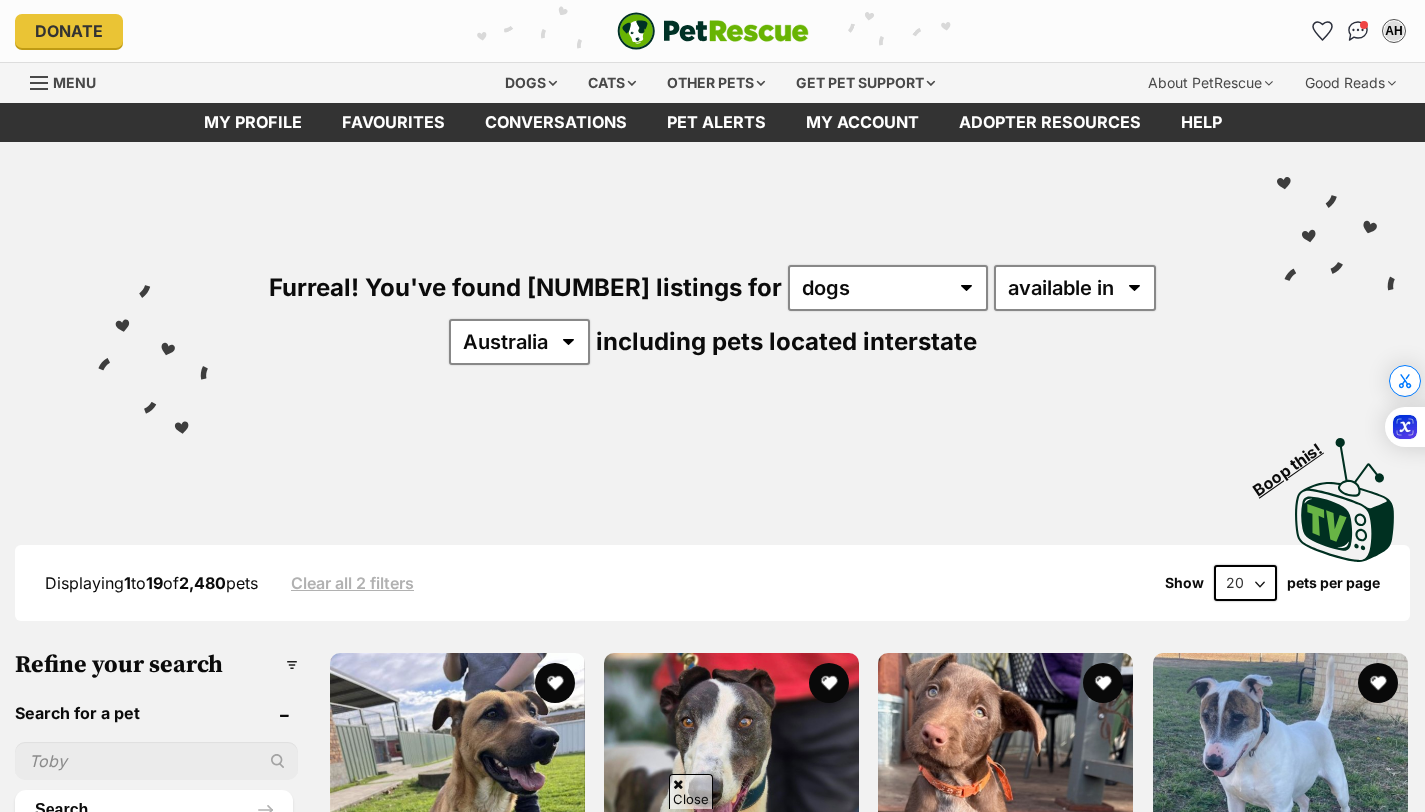 scroll, scrollTop: 670, scrollLeft: 0, axis: vertical 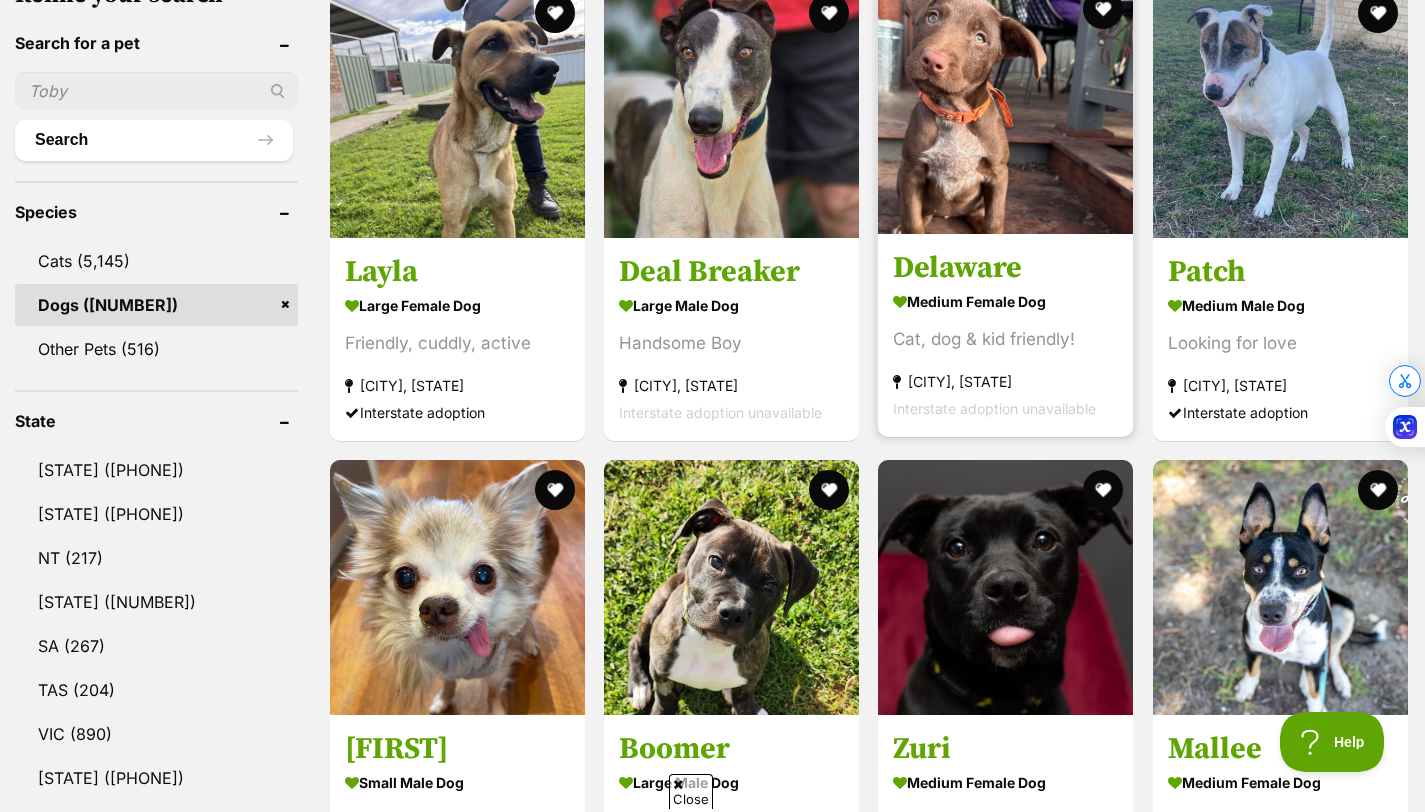 click on "Cat, dog & kid friendly!" at bounding box center [1005, 339] 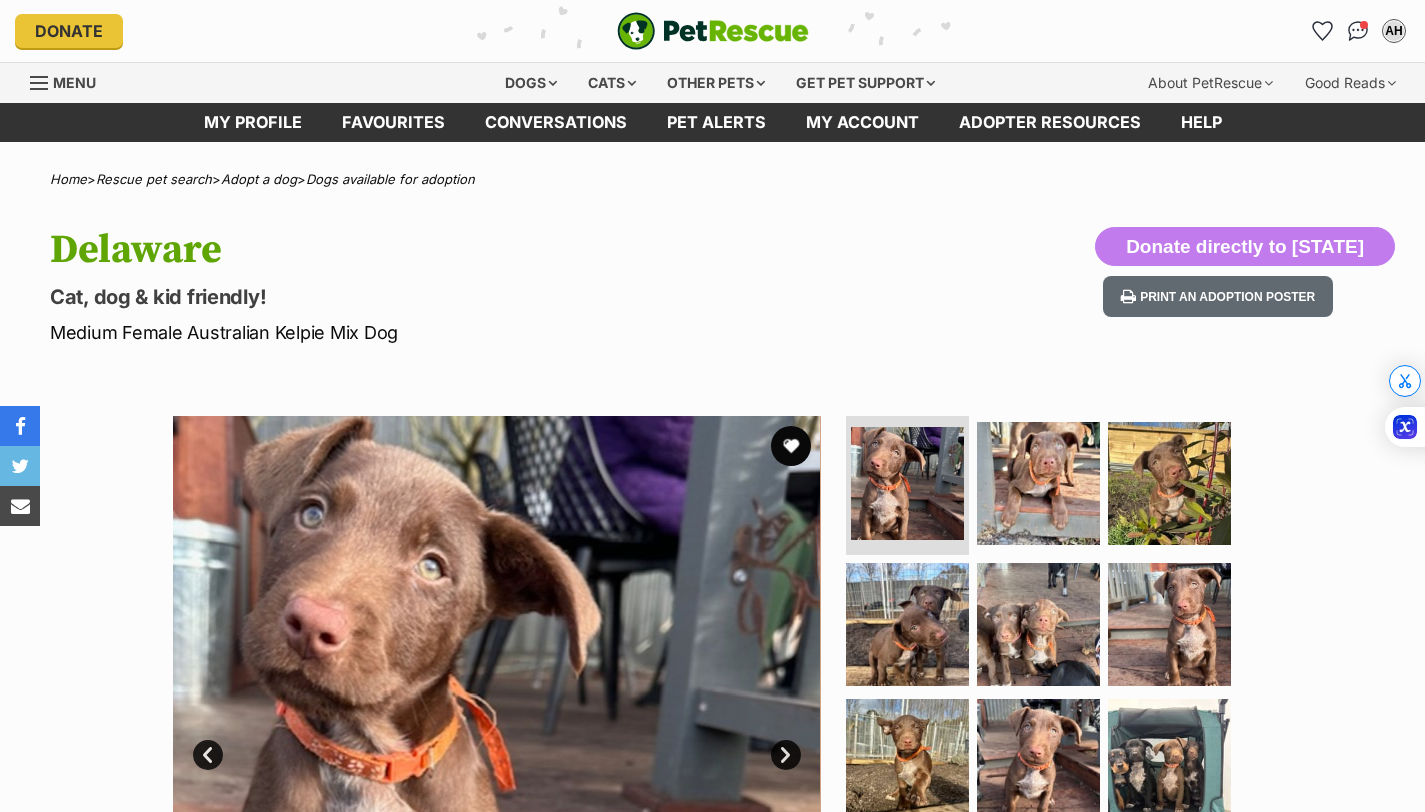 scroll, scrollTop: 184, scrollLeft: 0, axis: vertical 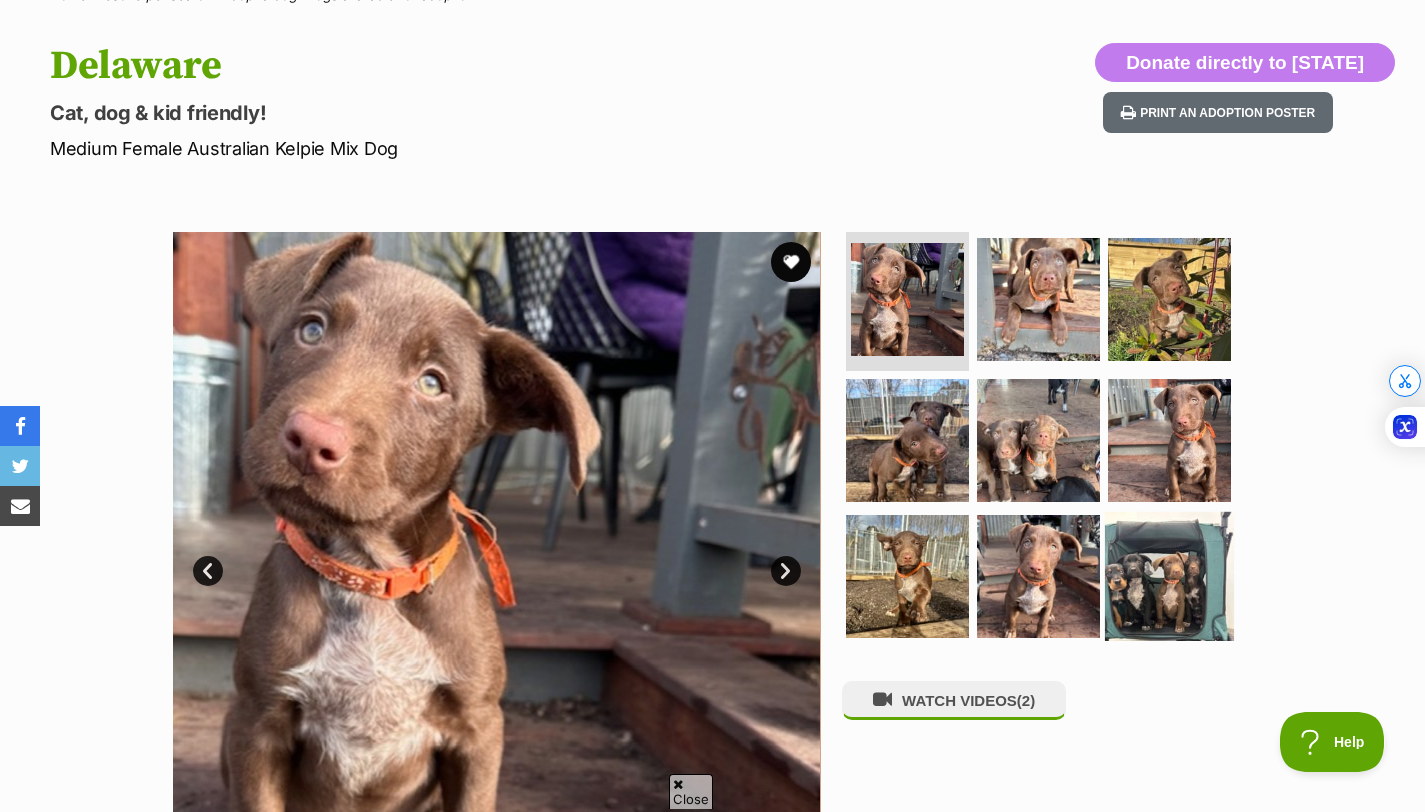click at bounding box center (1169, 576) 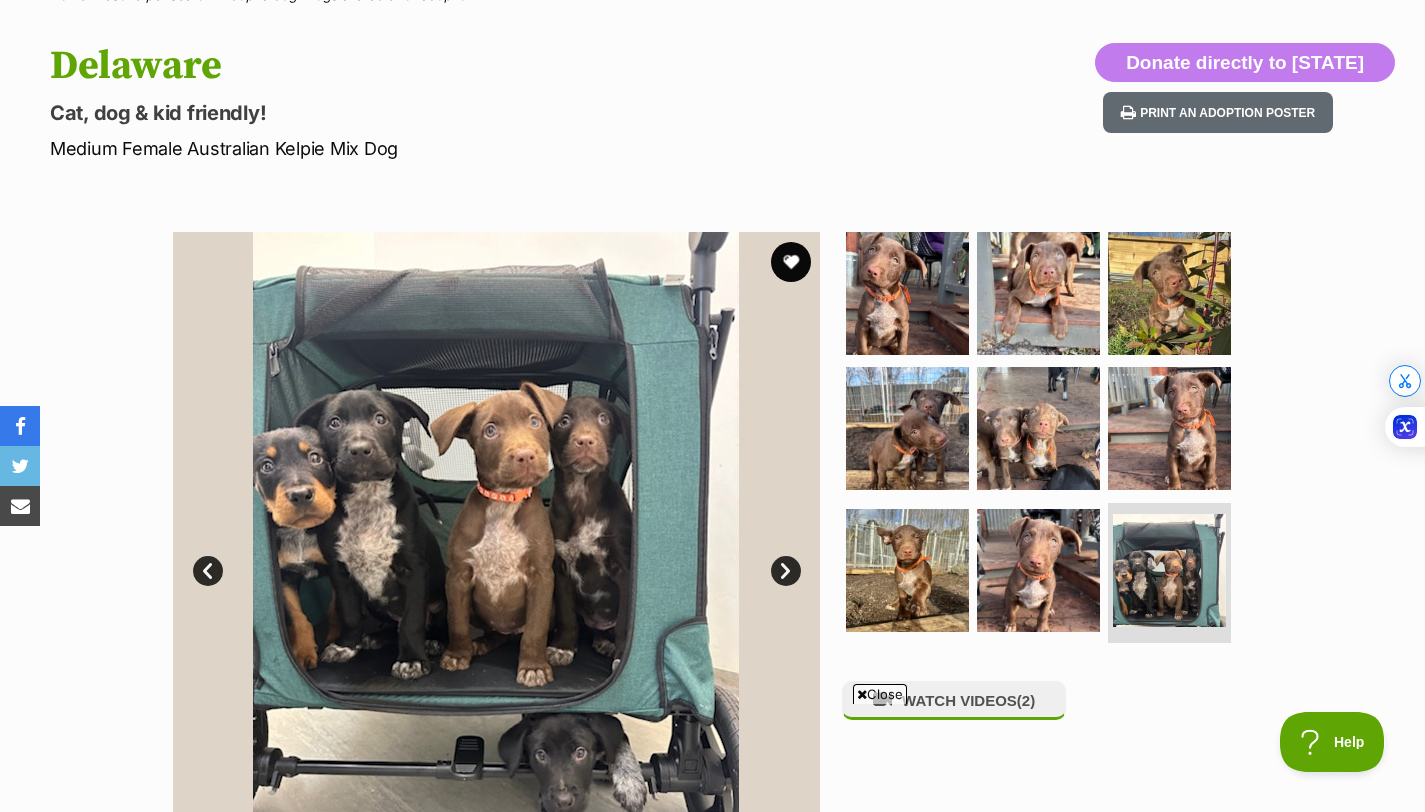 scroll, scrollTop: 0, scrollLeft: 0, axis: both 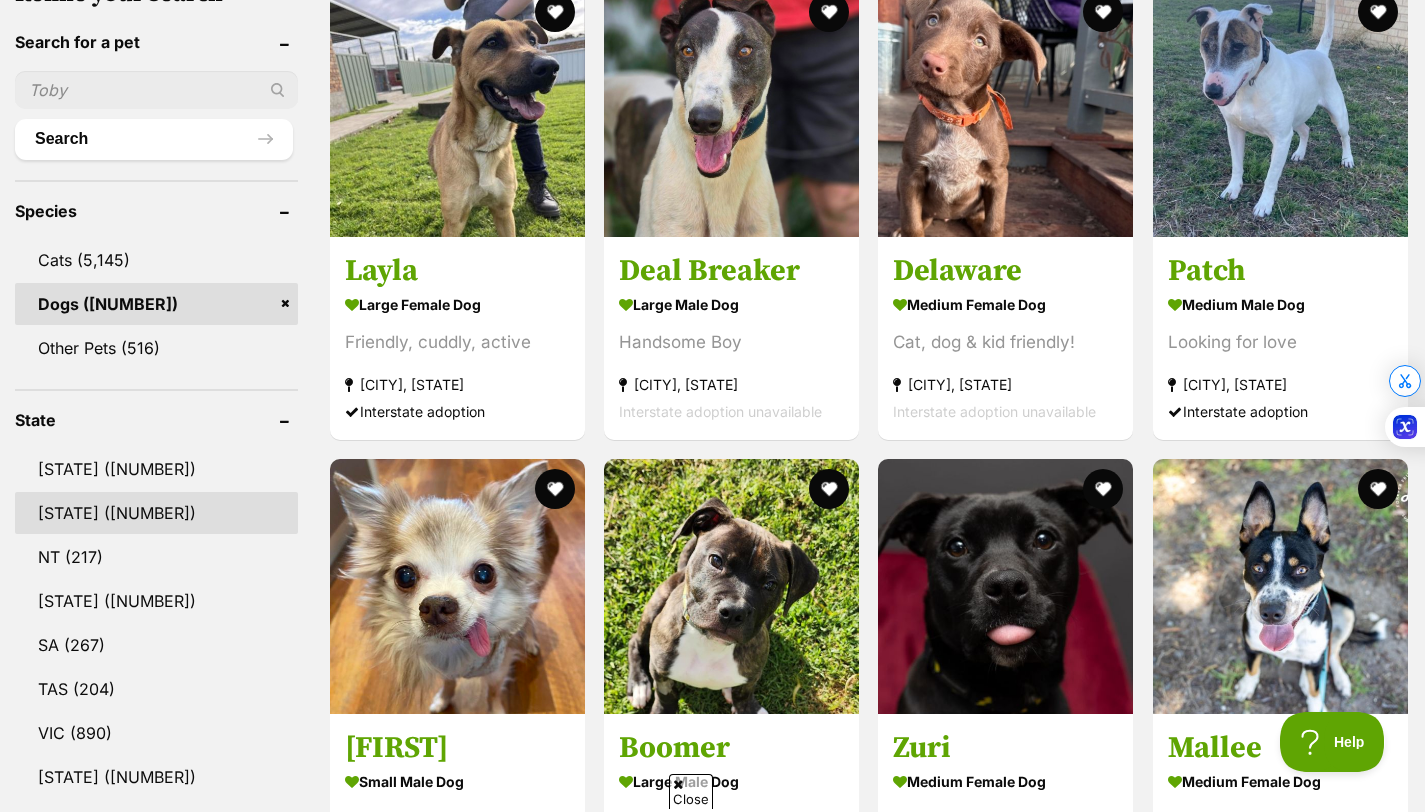 click on "NSW (1,226)" at bounding box center [156, 513] 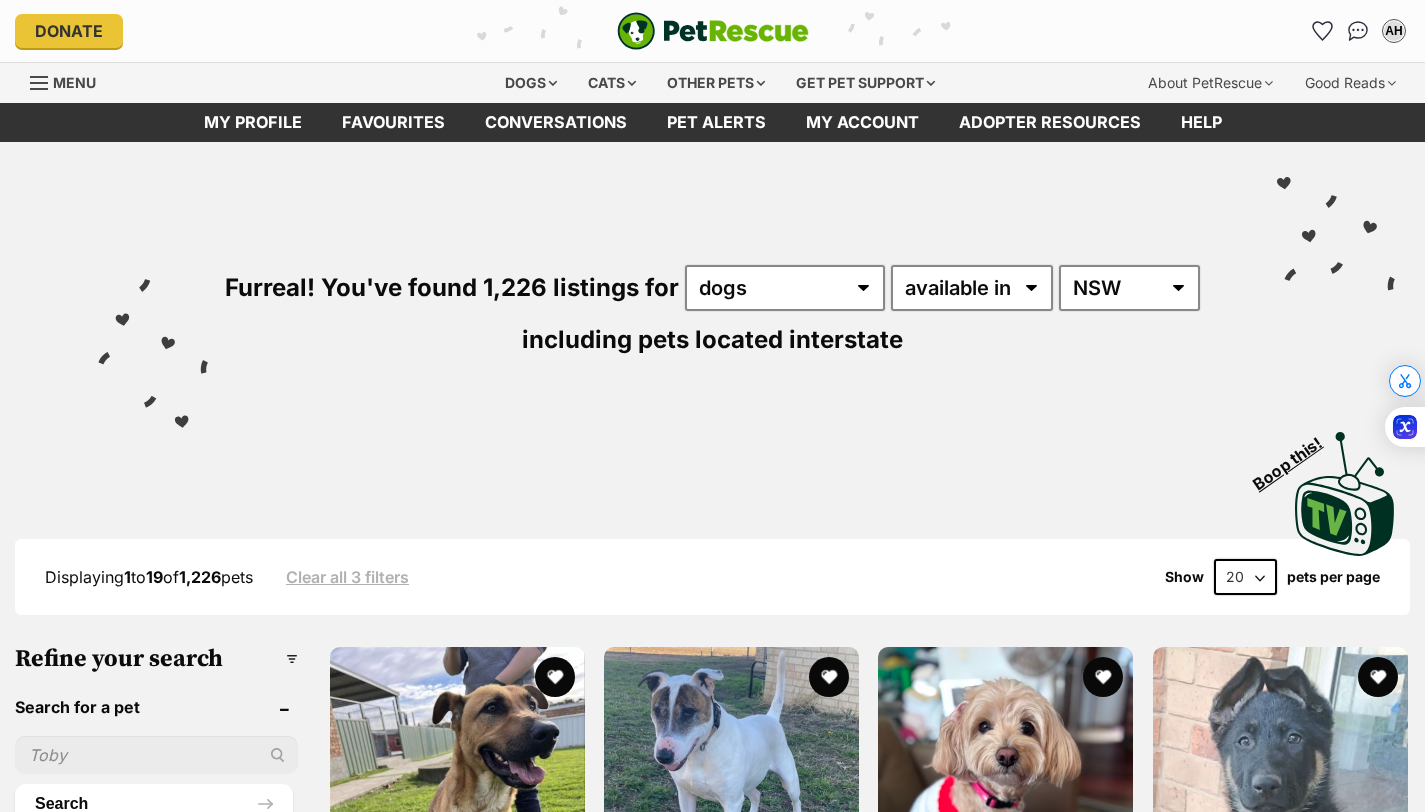 scroll, scrollTop: 0, scrollLeft: 0, axis: both 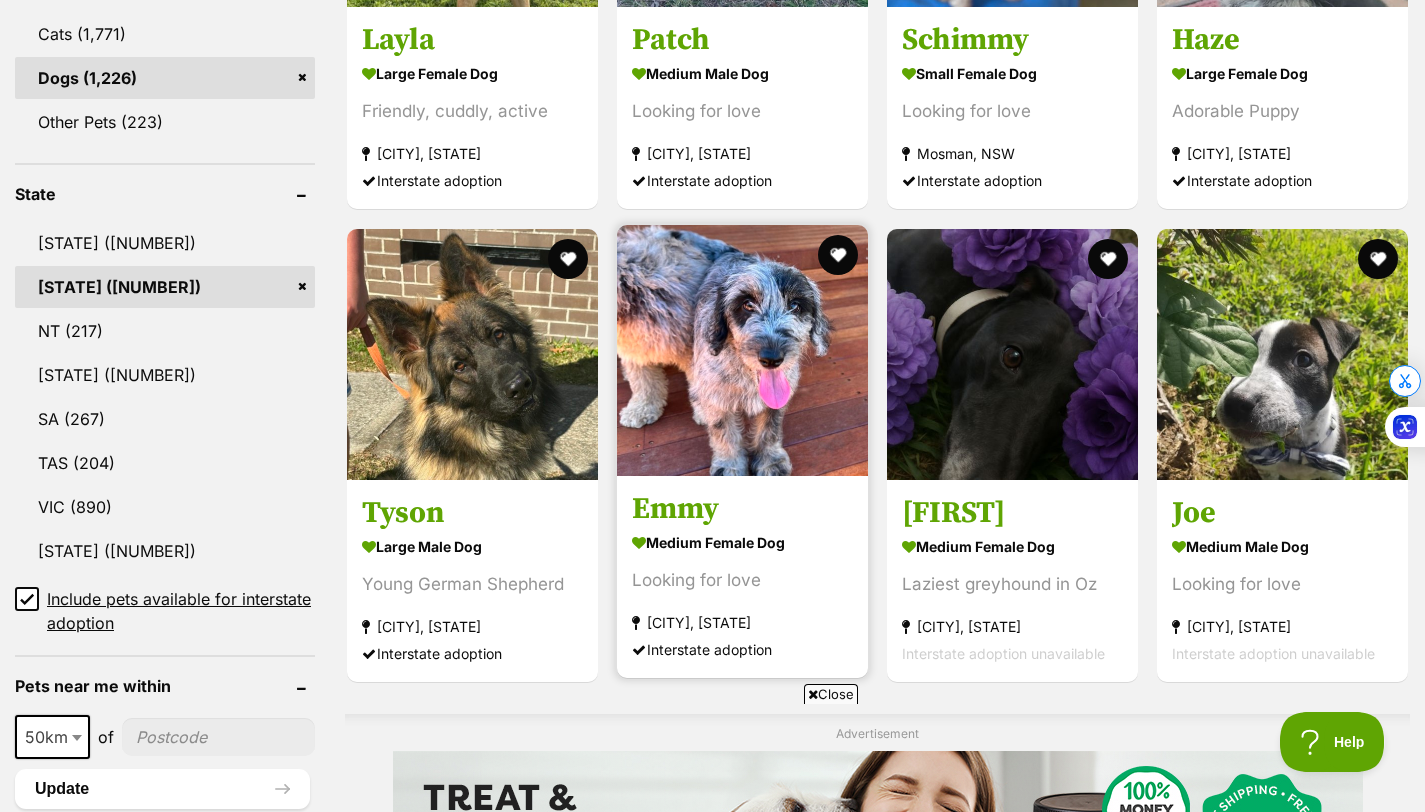 click on "medium female Dog" at bounding box center [742, 542] 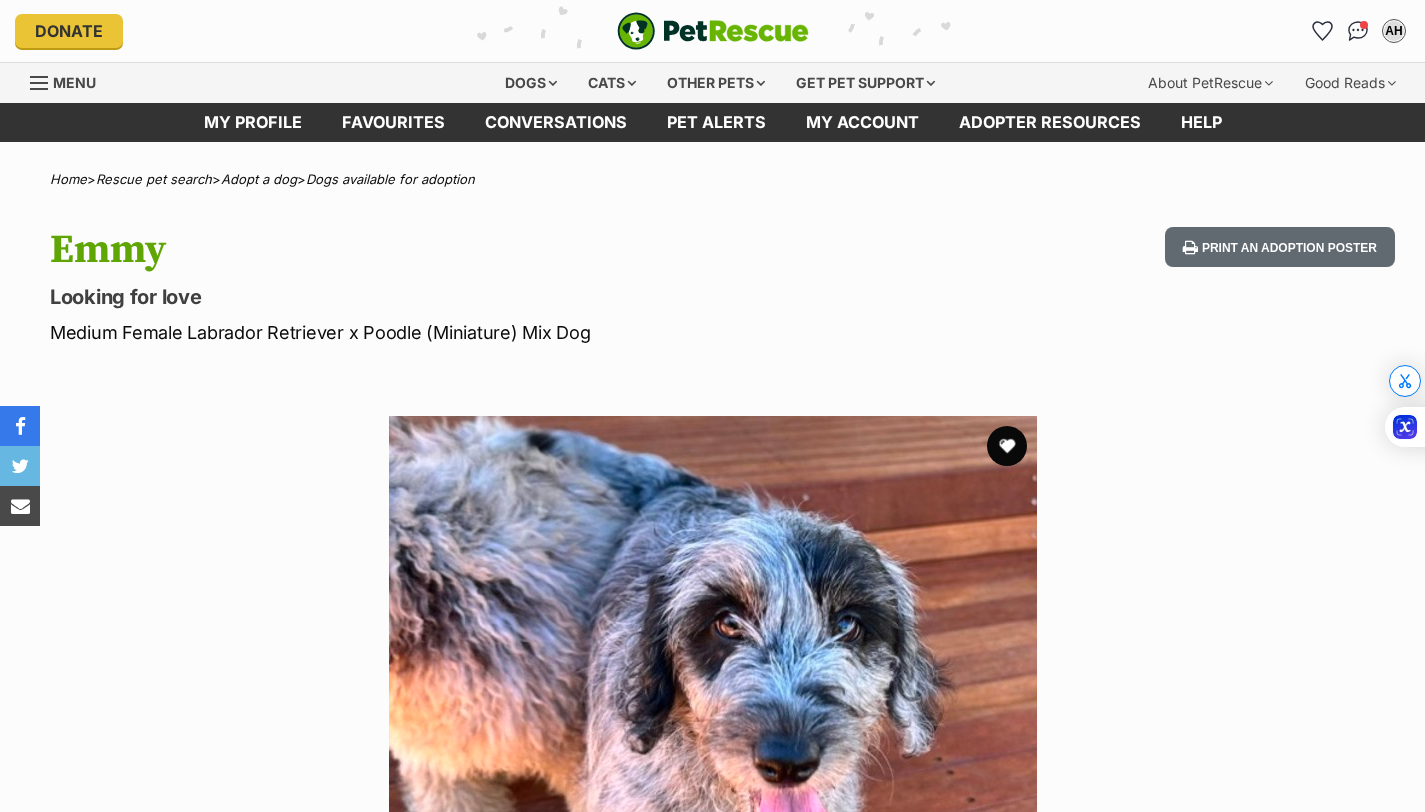 scroll, scrollTop: 0, scrollLeft: 0, axis: both 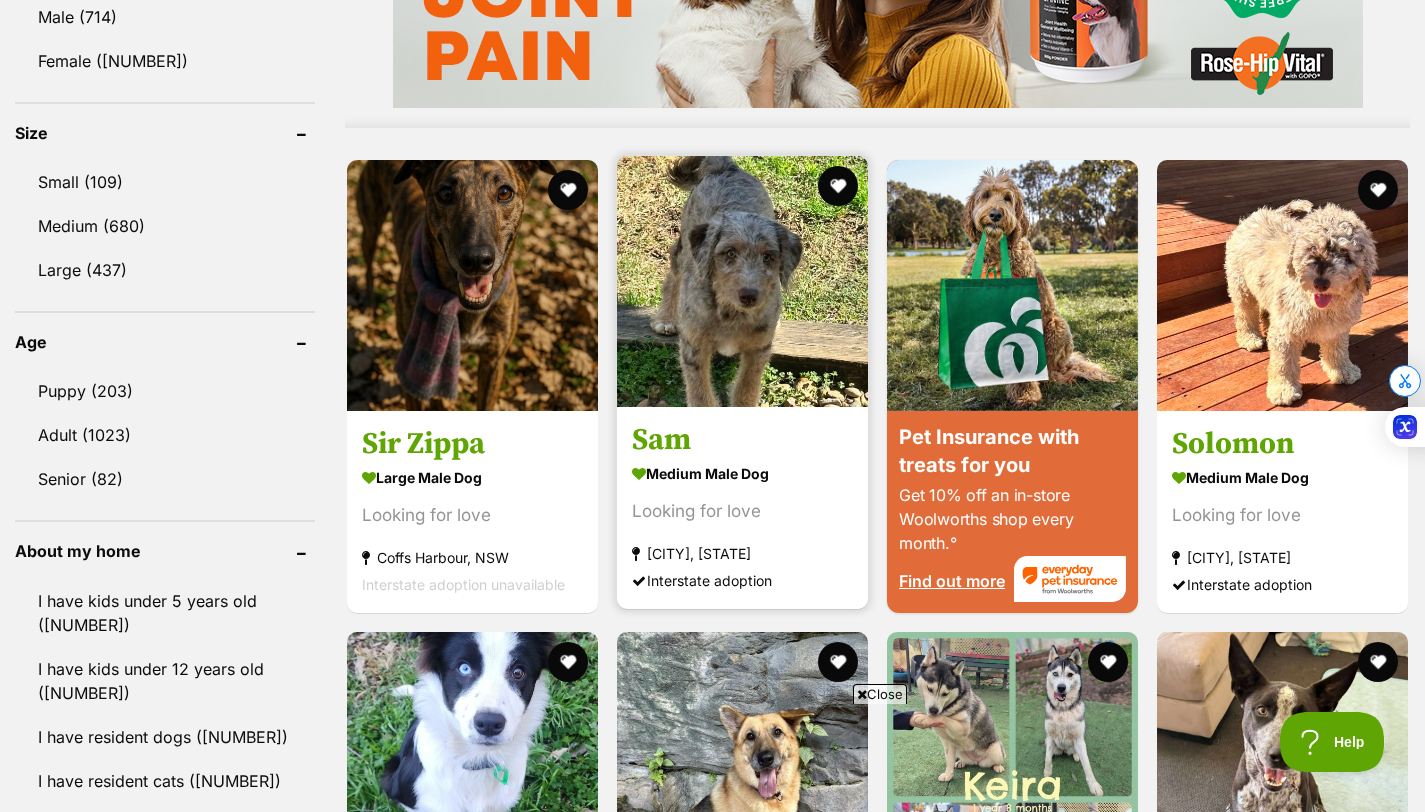 click on "Looking for love" at bounding box center (742, 511) 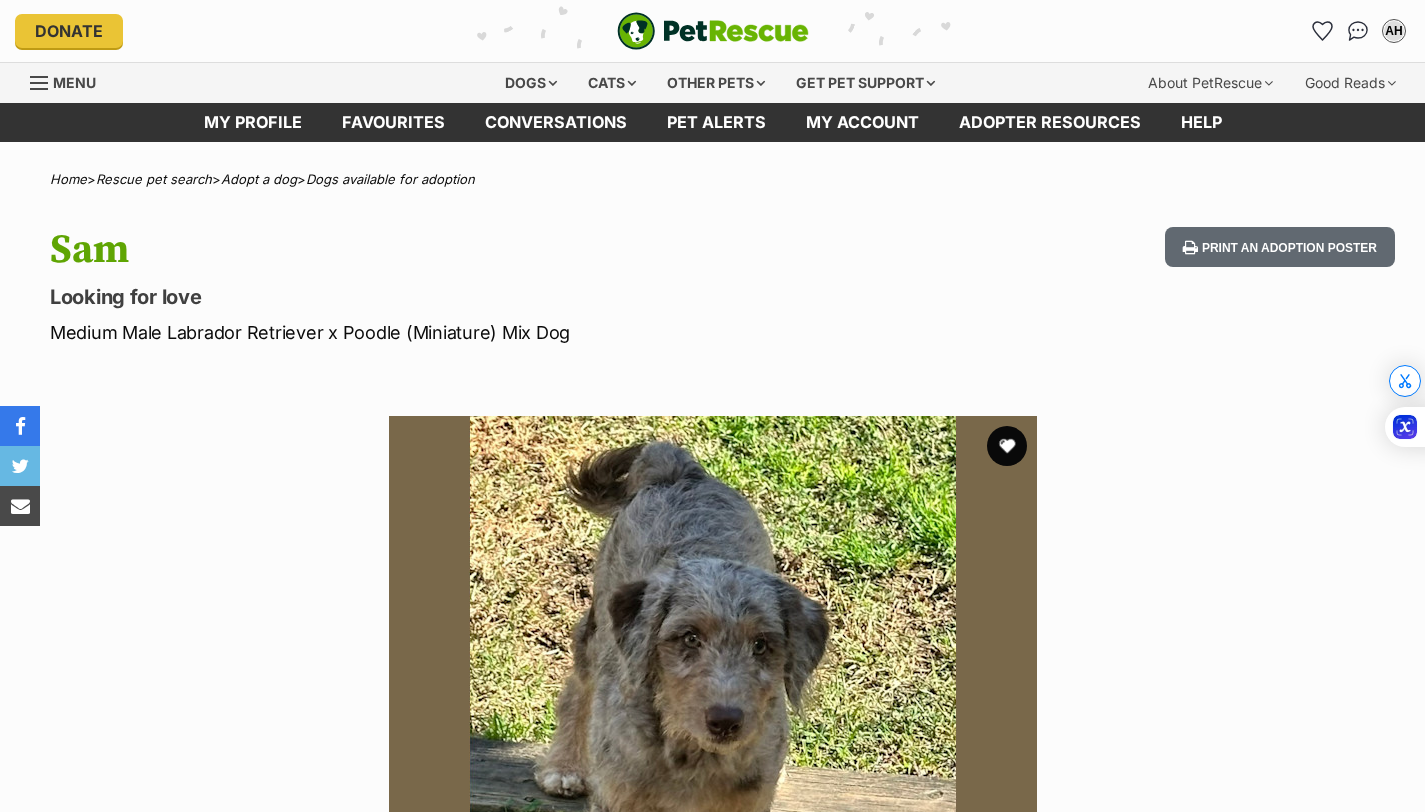 scroll, scrollTop: 0, scrollLeft: 0, axis: both 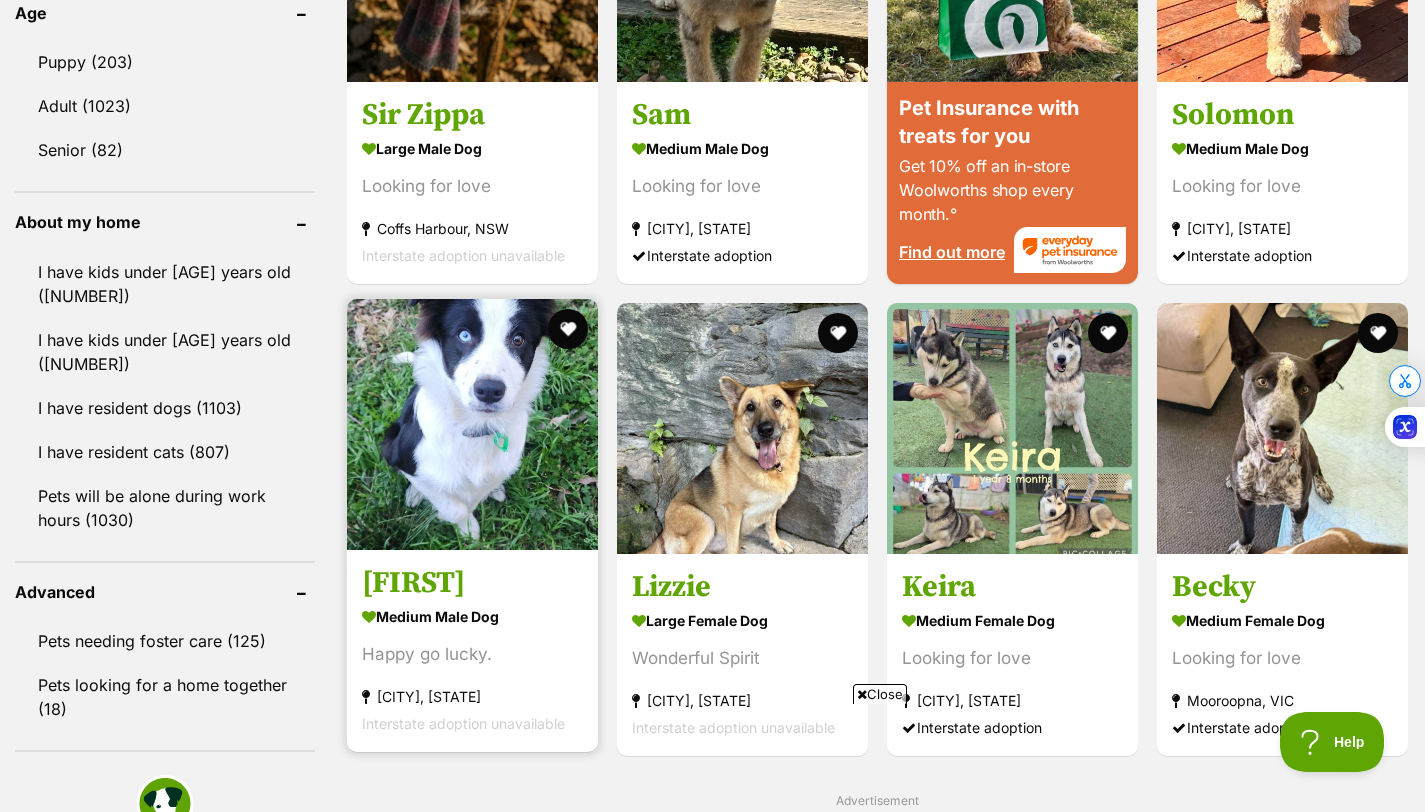 click at bounding box center [472, 424] 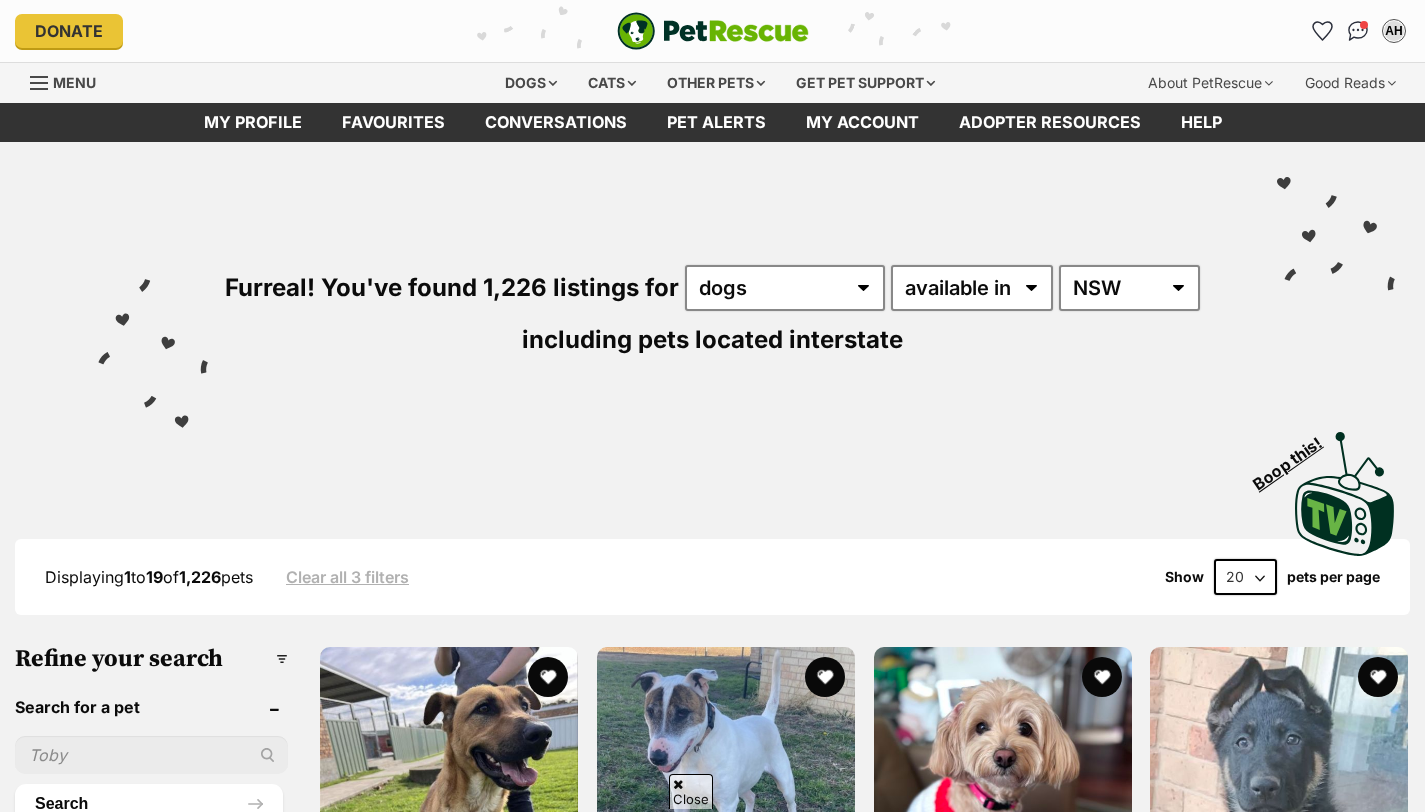 scroll, scrollTop: 1220, scrollLeft: 0, axis: vertical 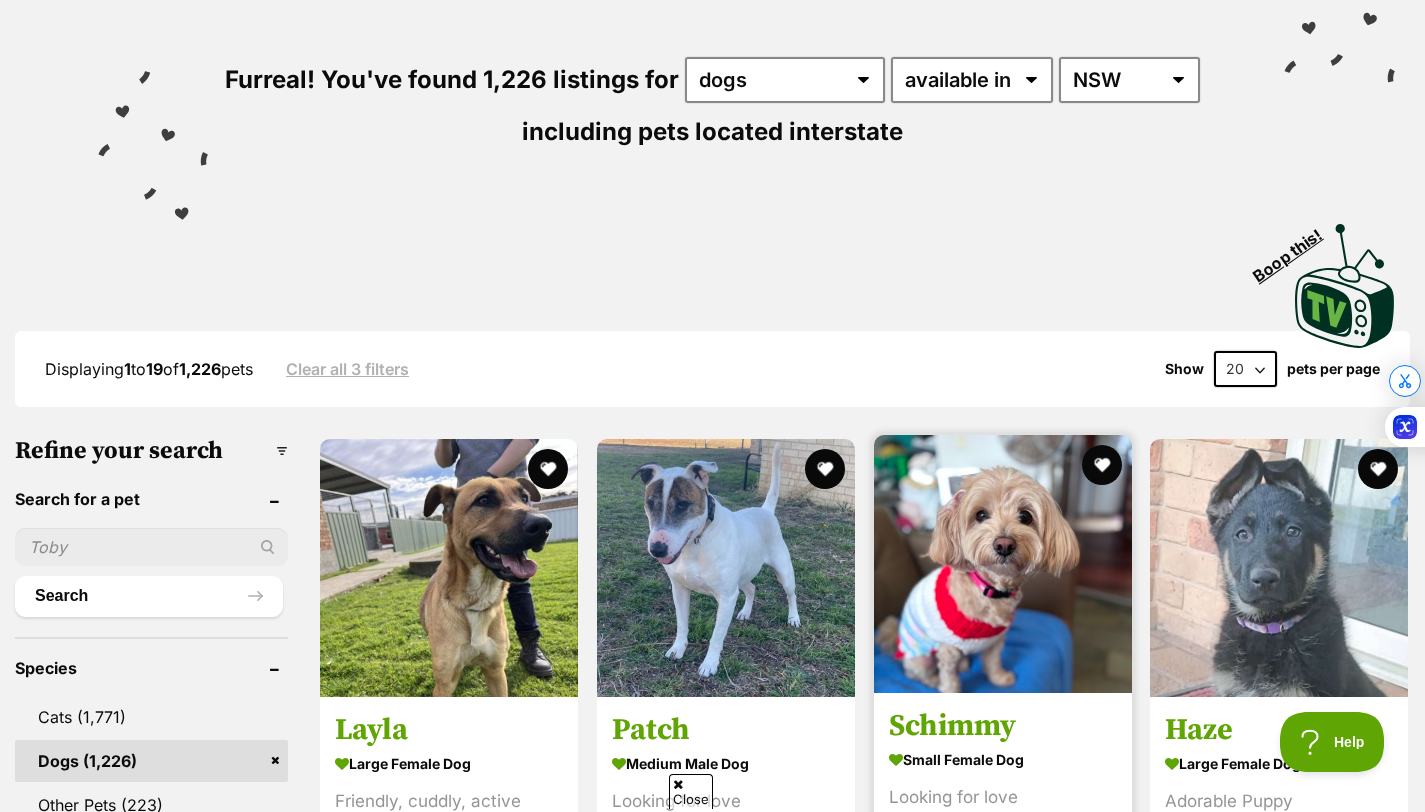 click at bounding box center [1003, 564] 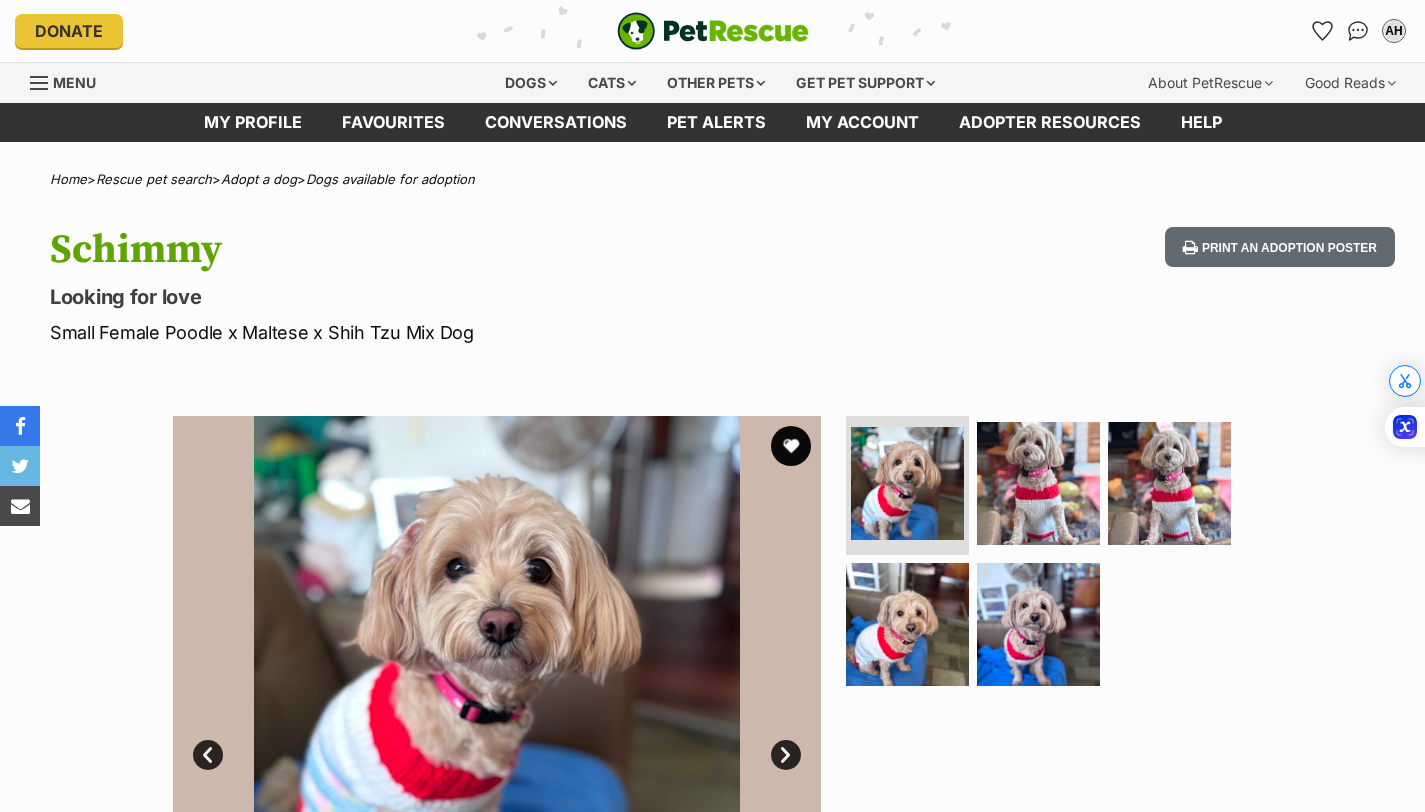 scroll, scrollTop: 0, scrollLeft: 0, axis: both 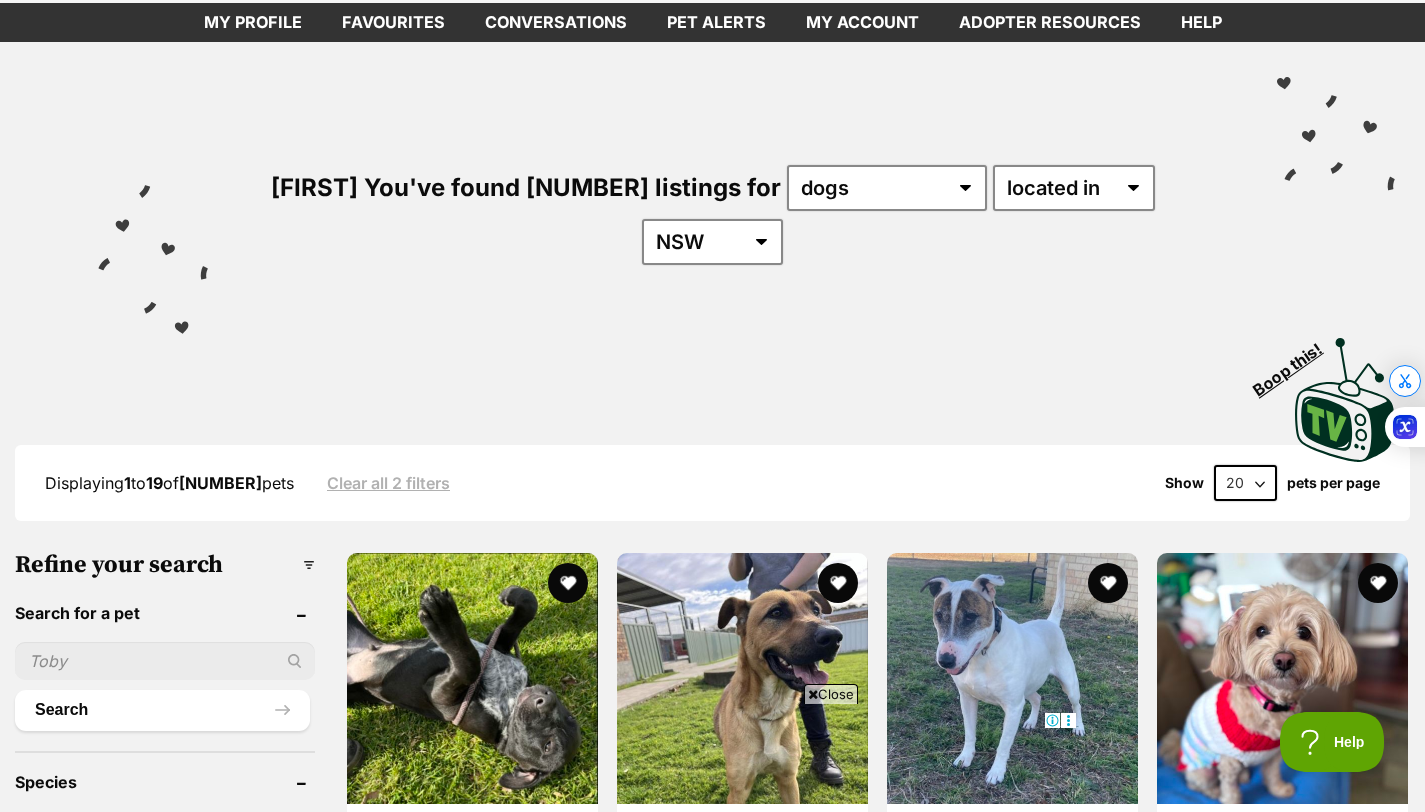 click on "20 40 60" at bounding box center (1245, 483) 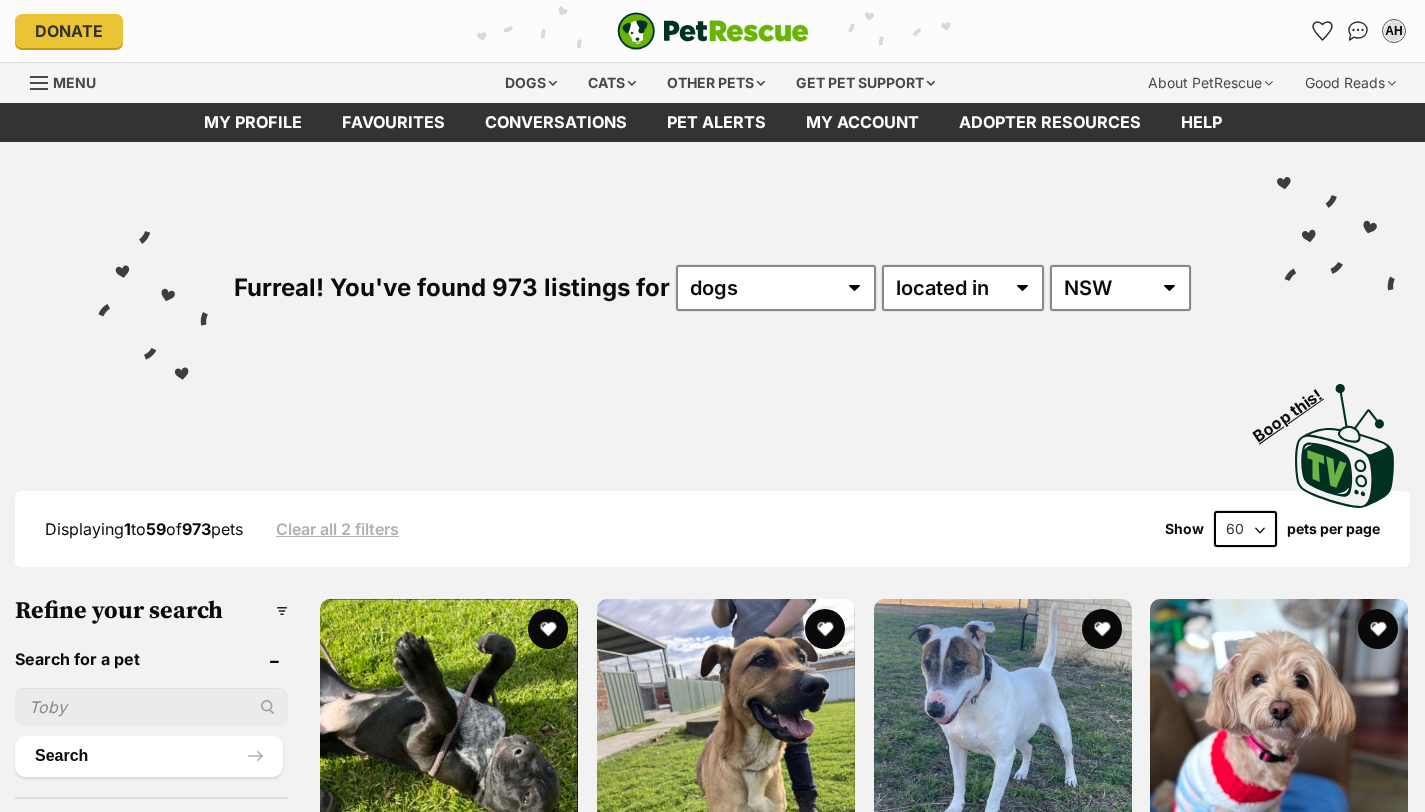 scroll, scrollTop: 0, scrollLeft: 0, axis: both 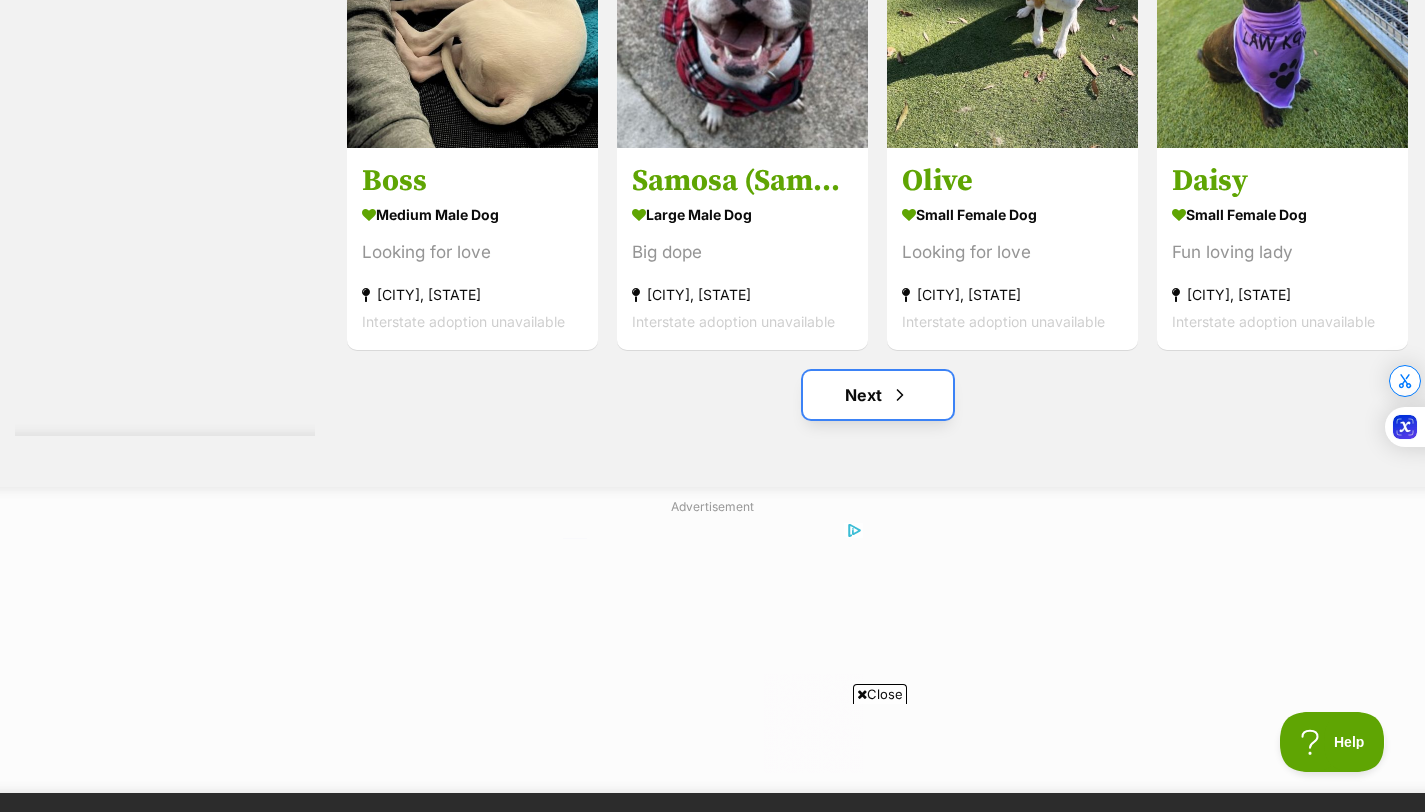 click on "Next" at bounding box center [878, 395] 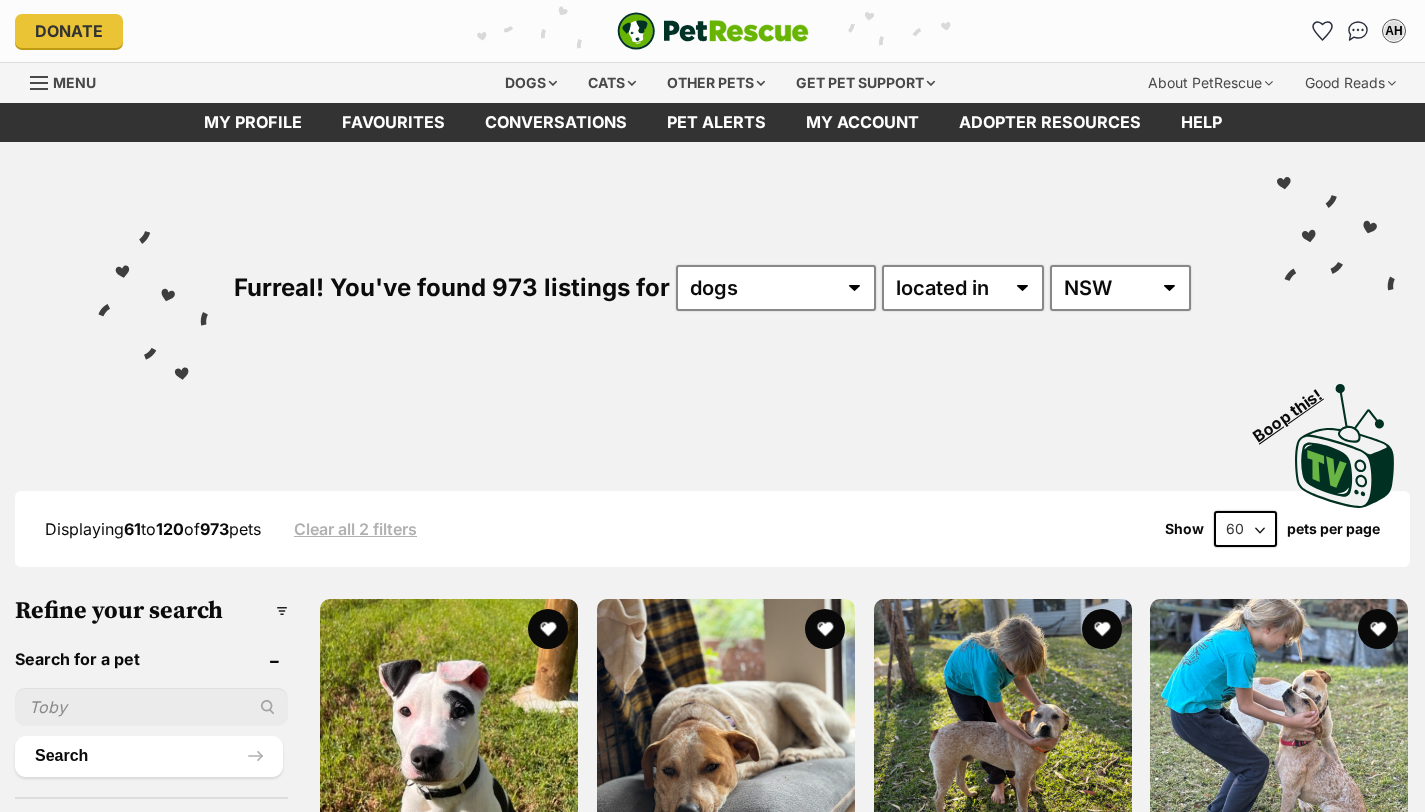 scroll, scrollTop: 0, scrollLeft: 0, axis: both 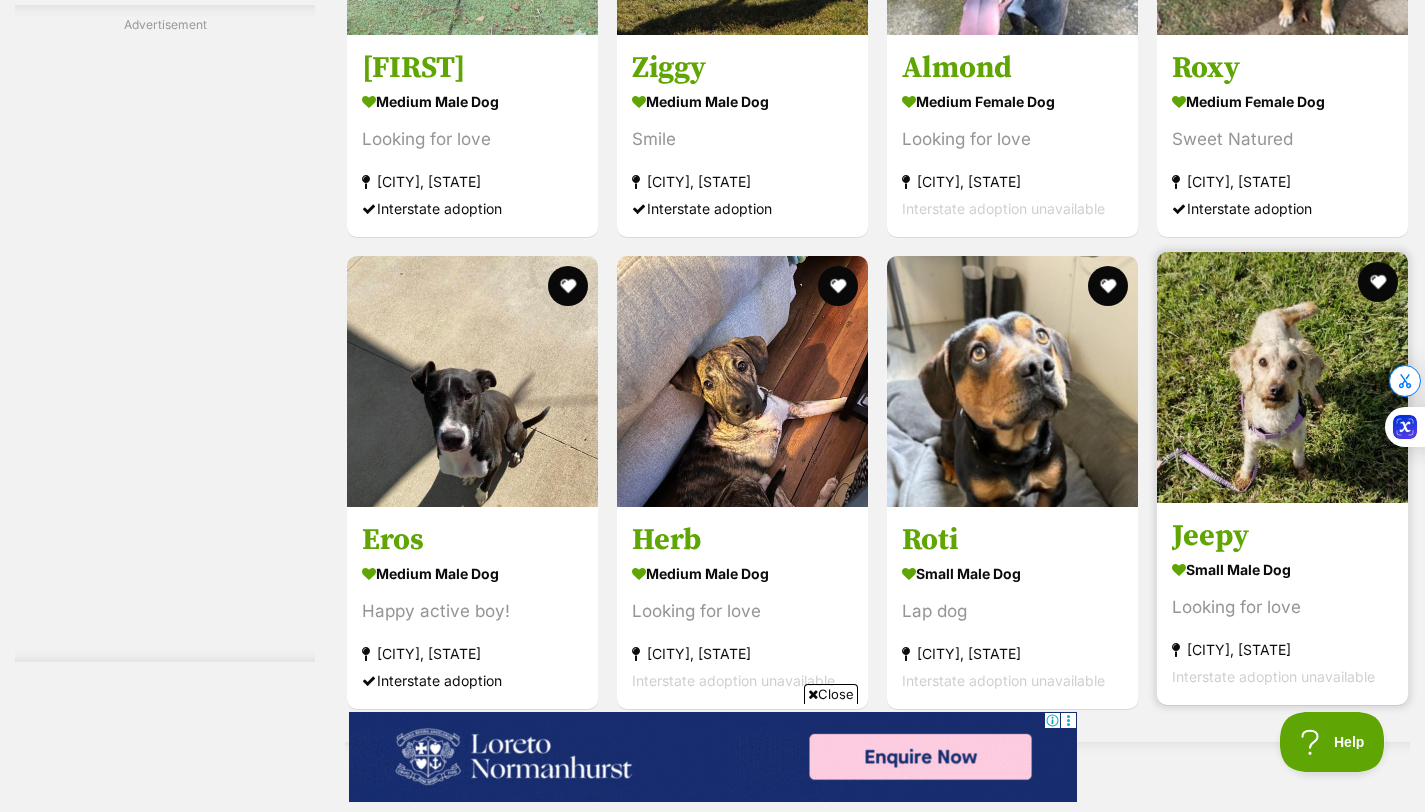 click on "[CITY], [STATE]" at bounding box center [1282, 623] 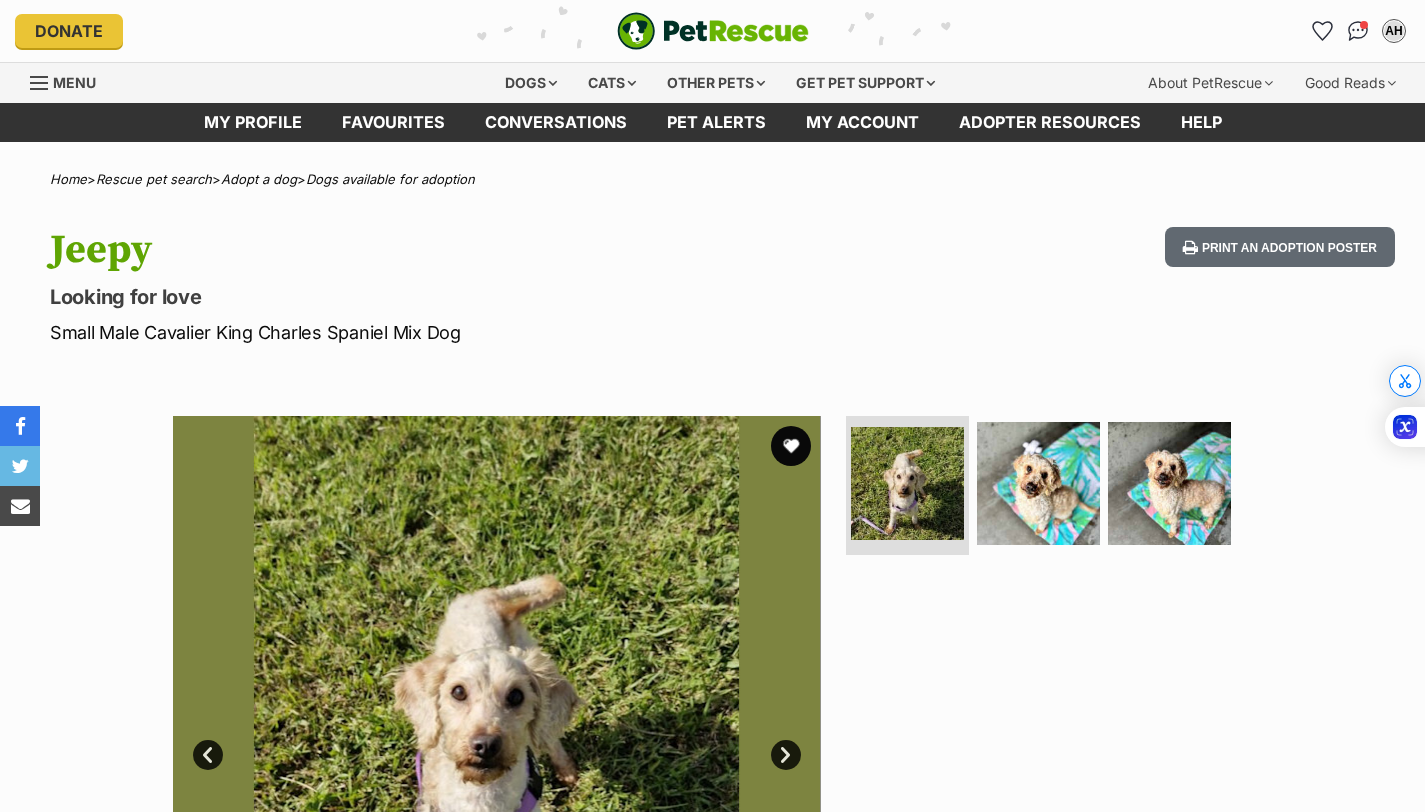 scroll, scrollTop: 0, scrollLeft: 0, axis: both 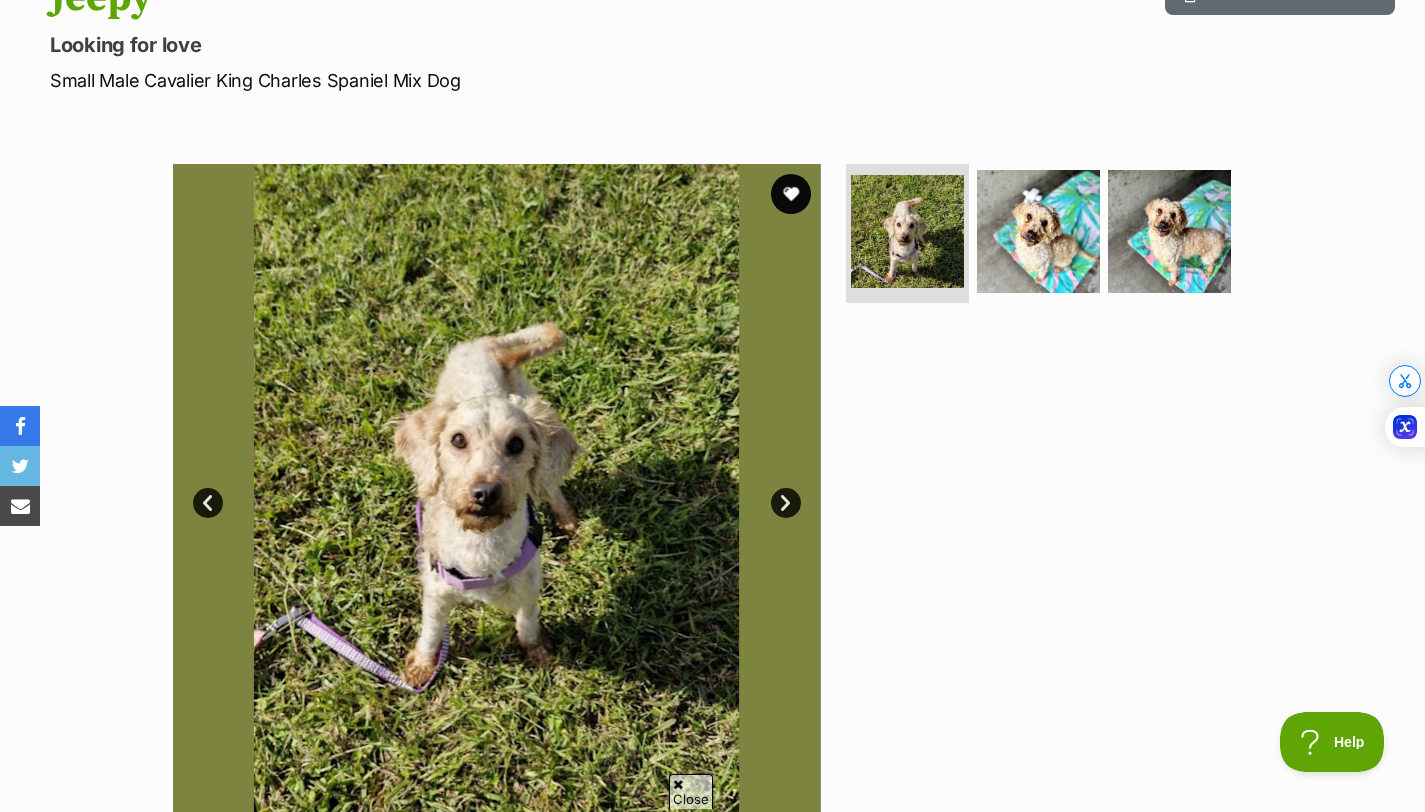 click on "Next" at bounding box center (786, 503) 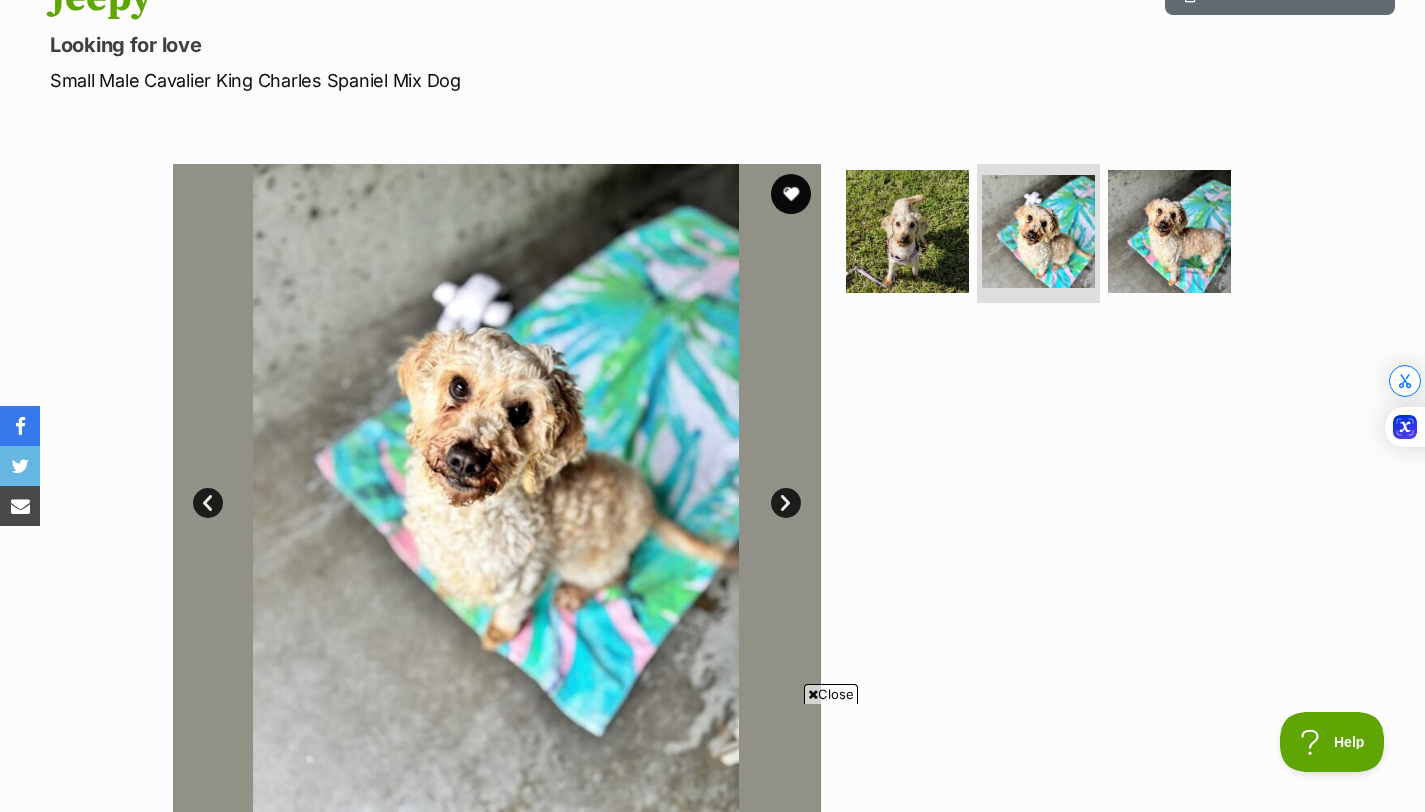 scroll, scrollTop: 0, scrollLeft: 0, axis: both 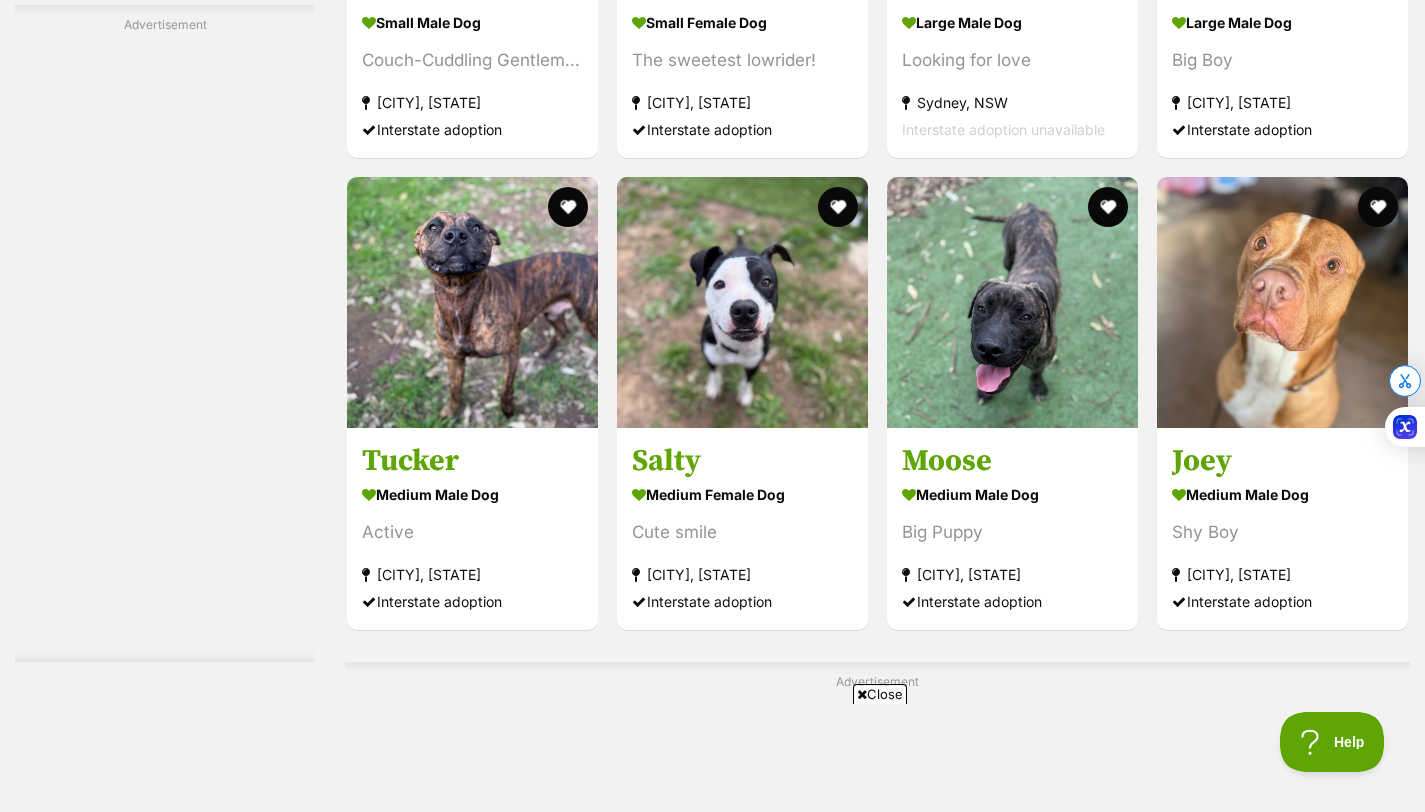 click on "Next" at bounding box center [959, 1499] 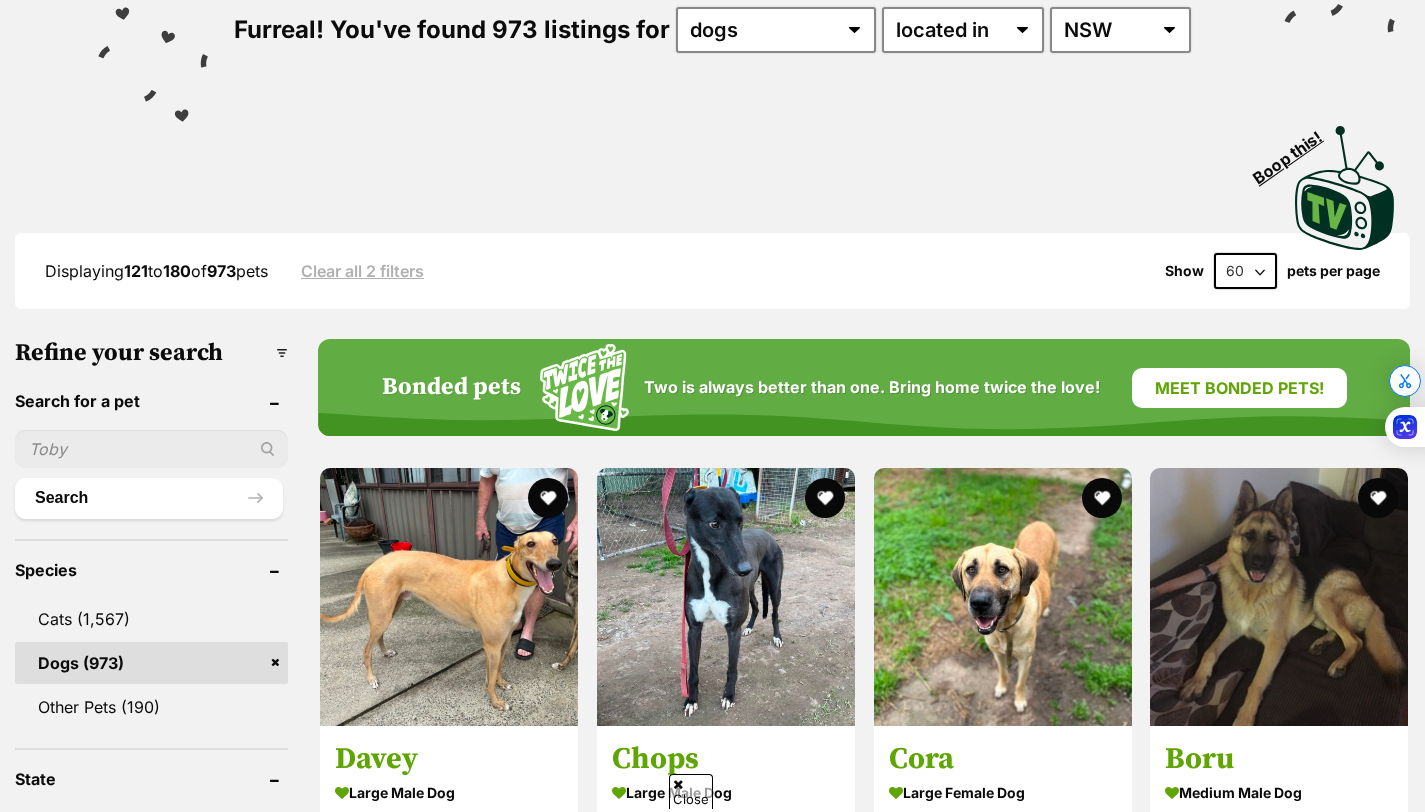 scroll, scrollTop: 336, scrollLeft: 0, axis: vertical 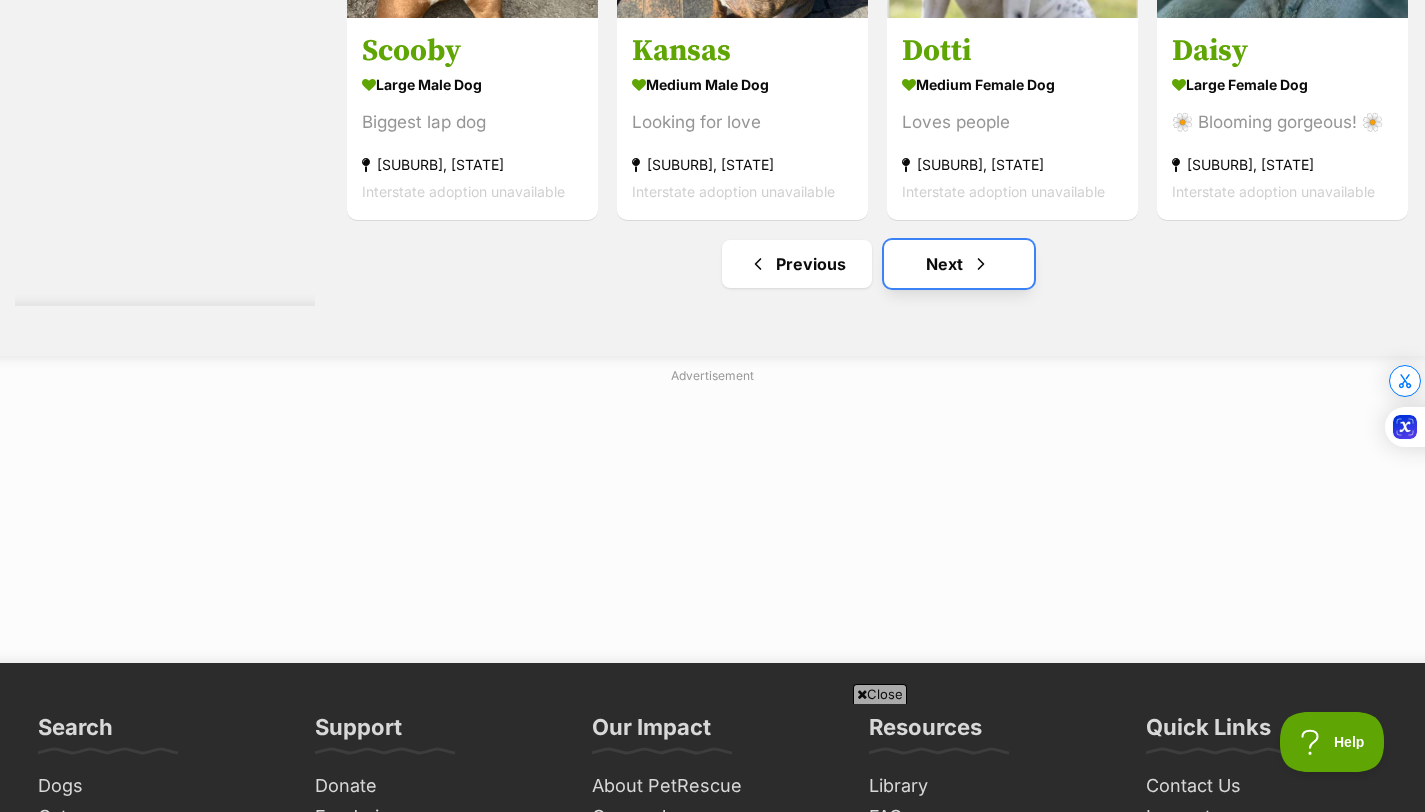 click at bounding box center [981, 264] 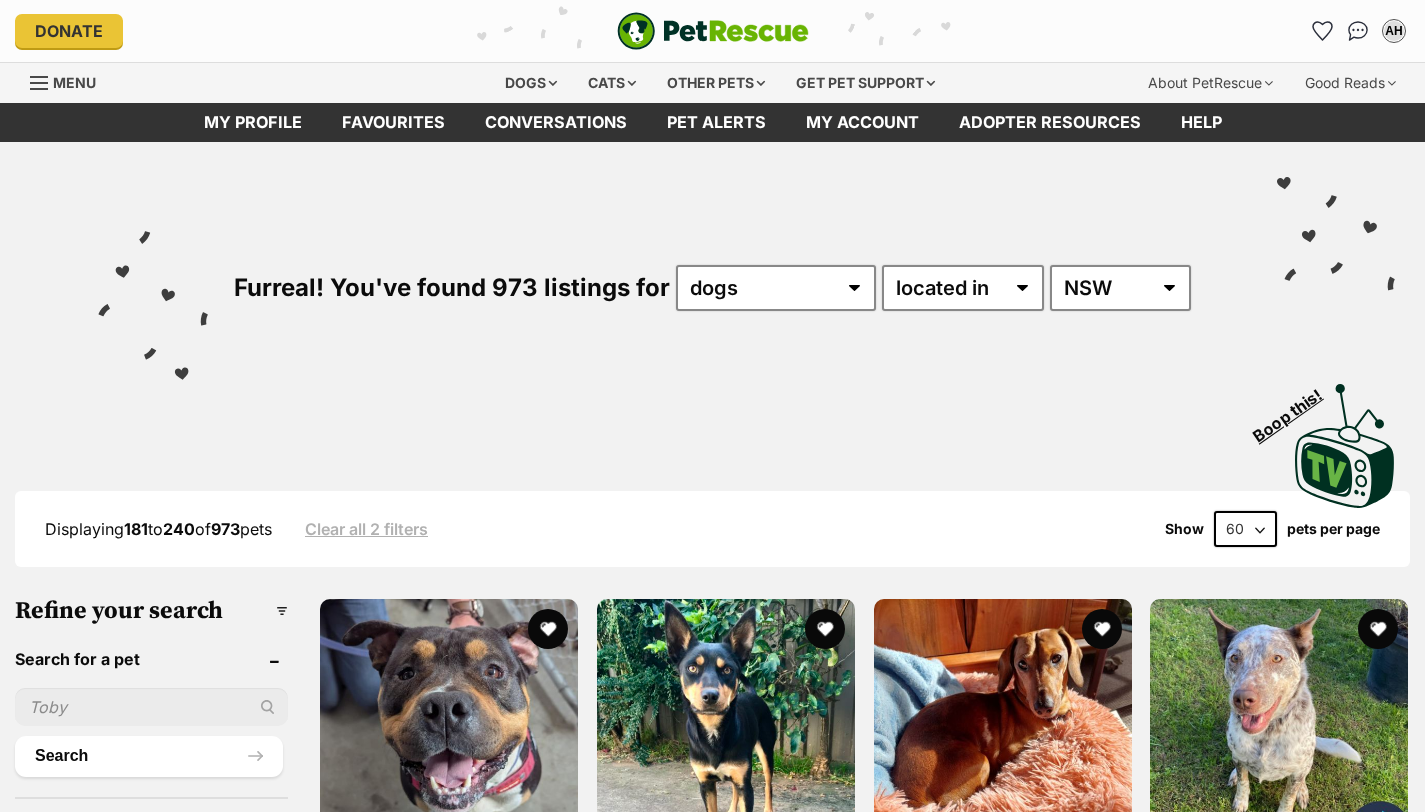 scroll, scrollTop: 0, scrollLeft: 0, axis: both 